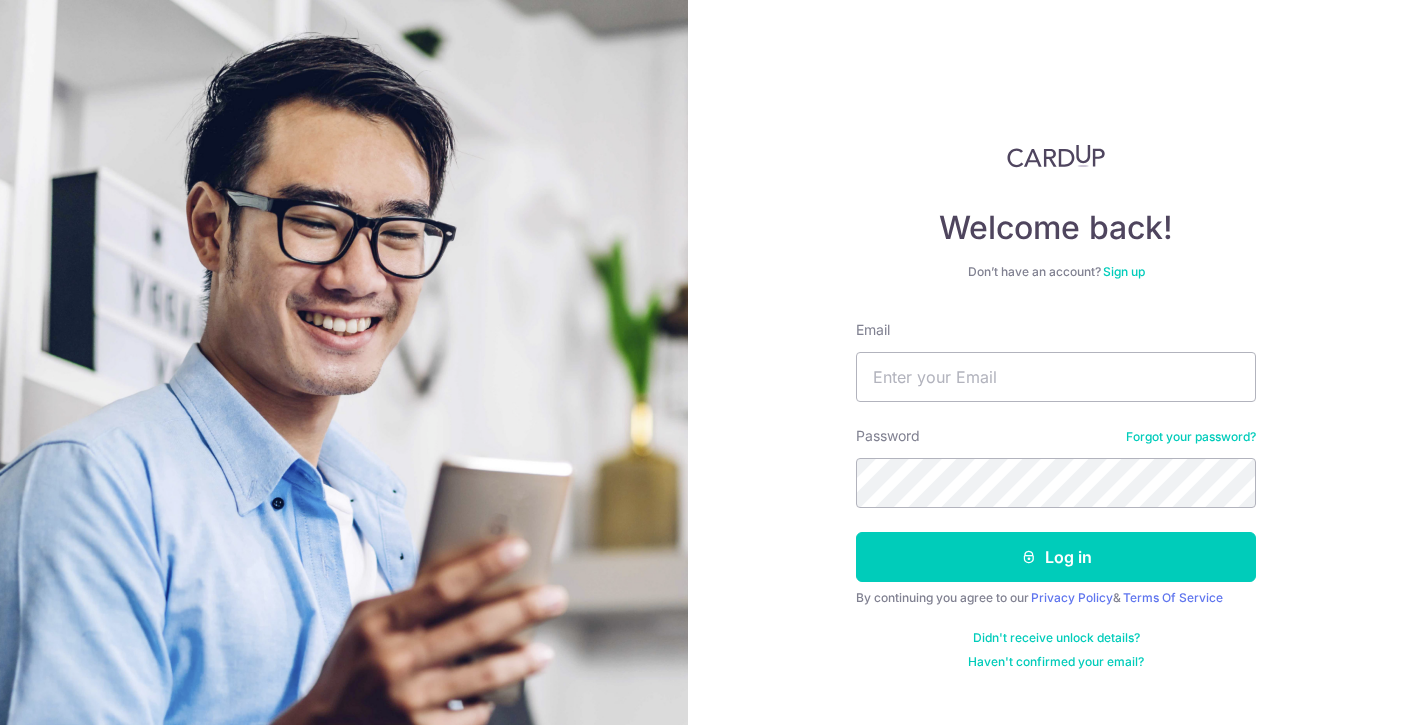 scroll, scrollTop: 0, scrollLeft: 0, axis: both 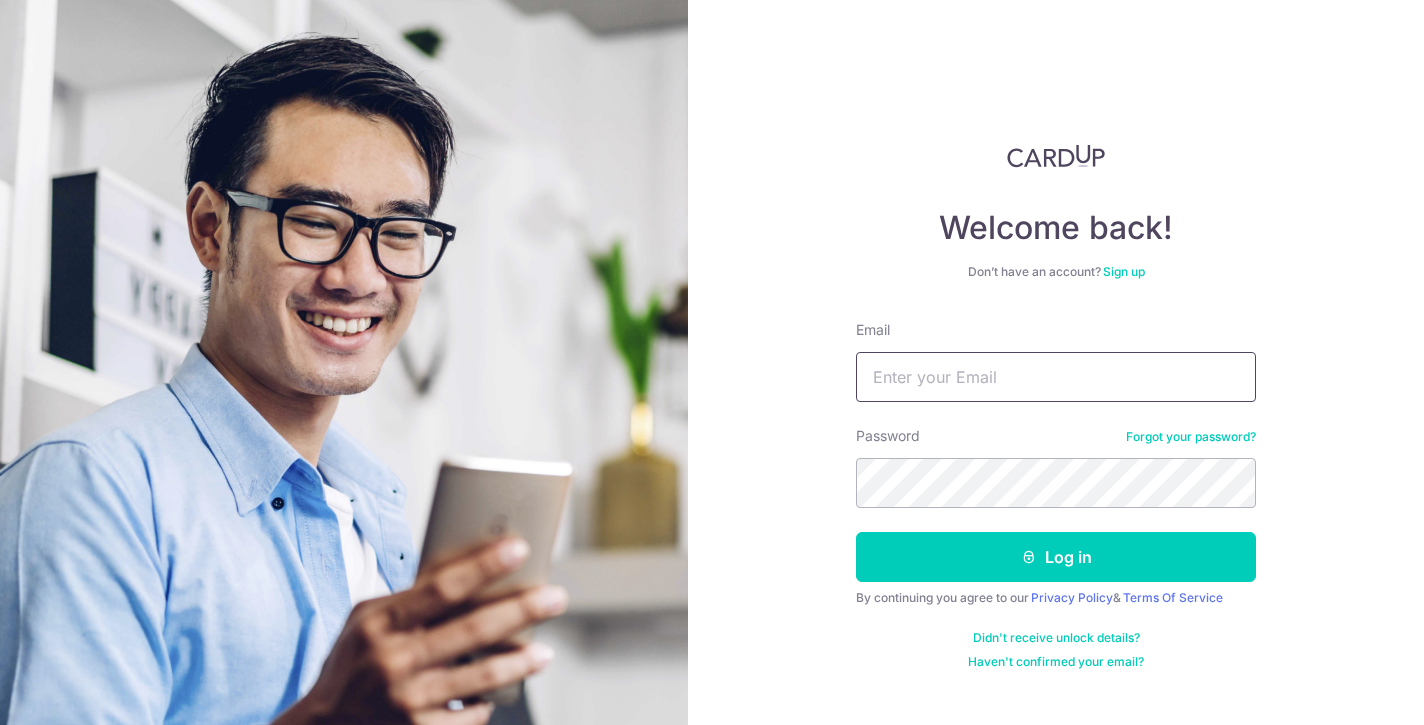type on "[EMAIL]" 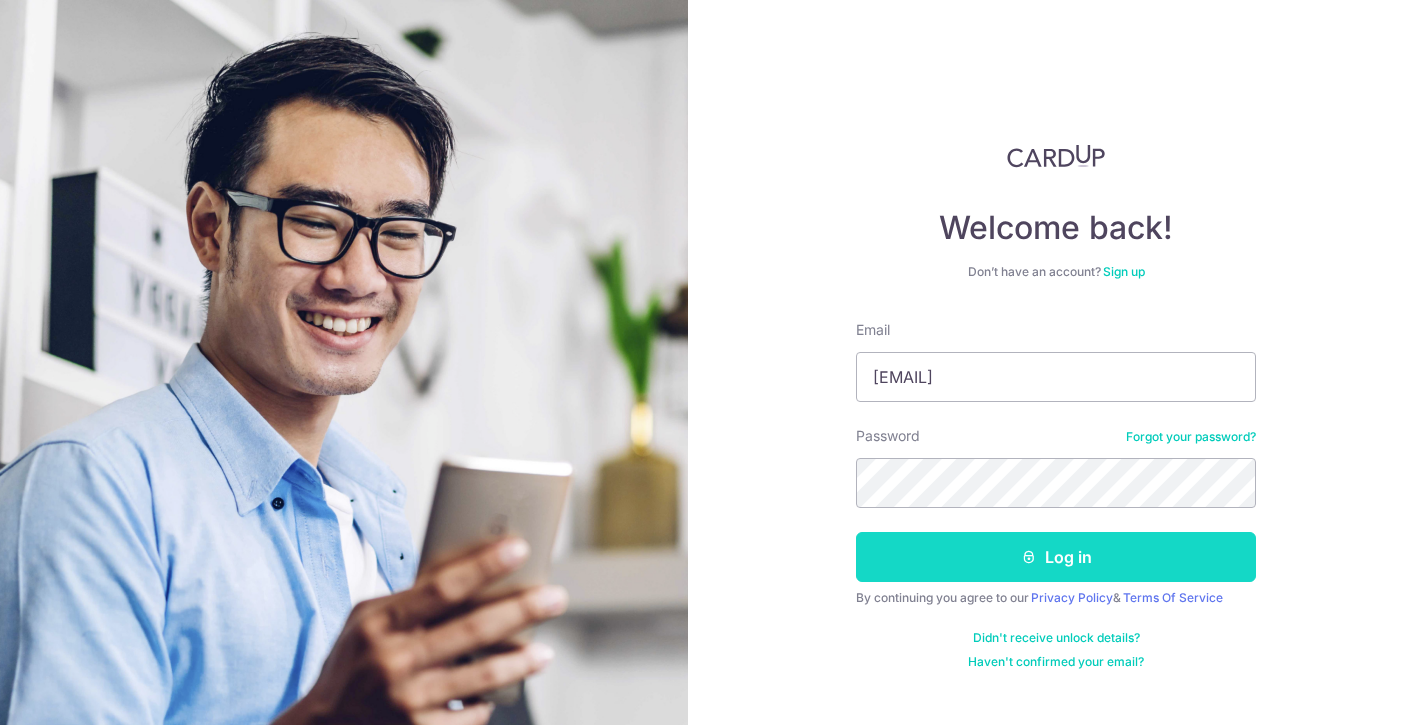 drag, startPoint x: 1011, startPoint y: 533, endPoint x: 1010, endPoint y: 549, distance: 16.03122 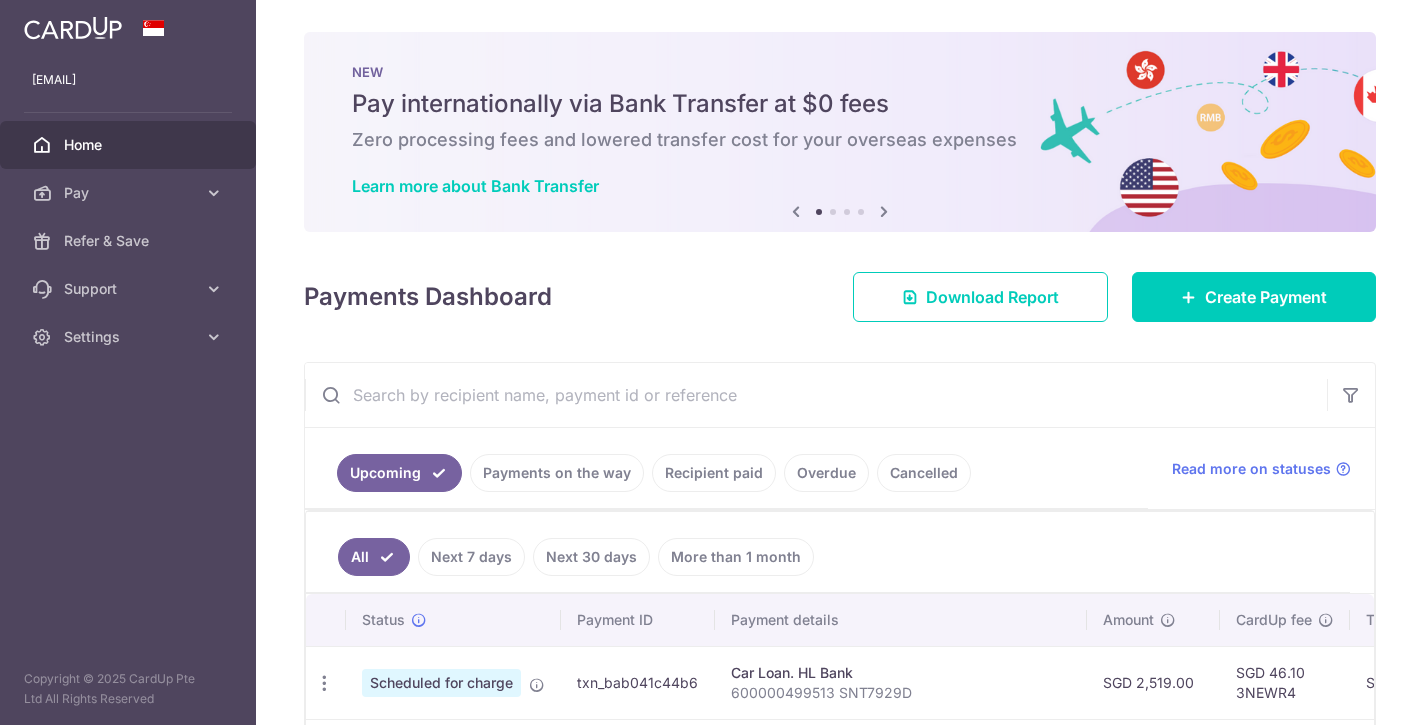scroll, scrollTop: 0, scrollLeft: 0, axis: both 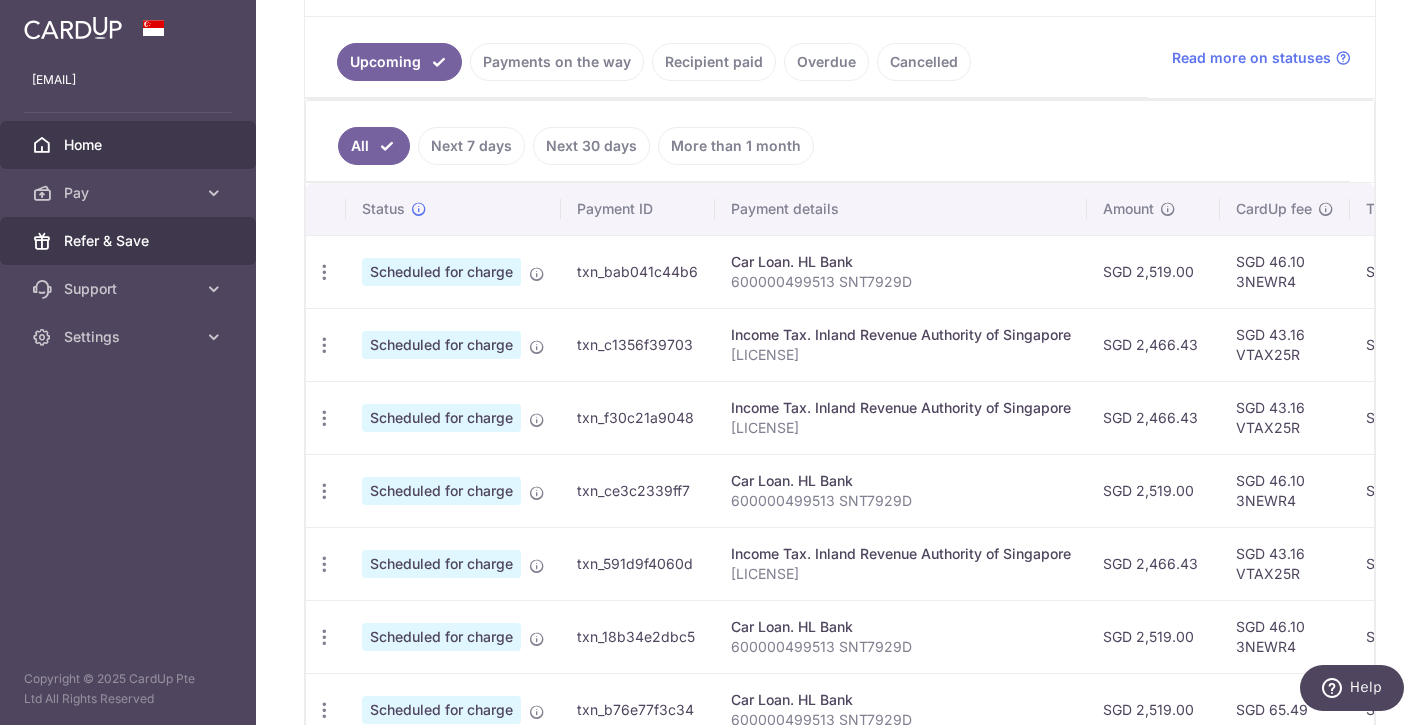 click on "Refer & Save" at bounding box center (130, 241) 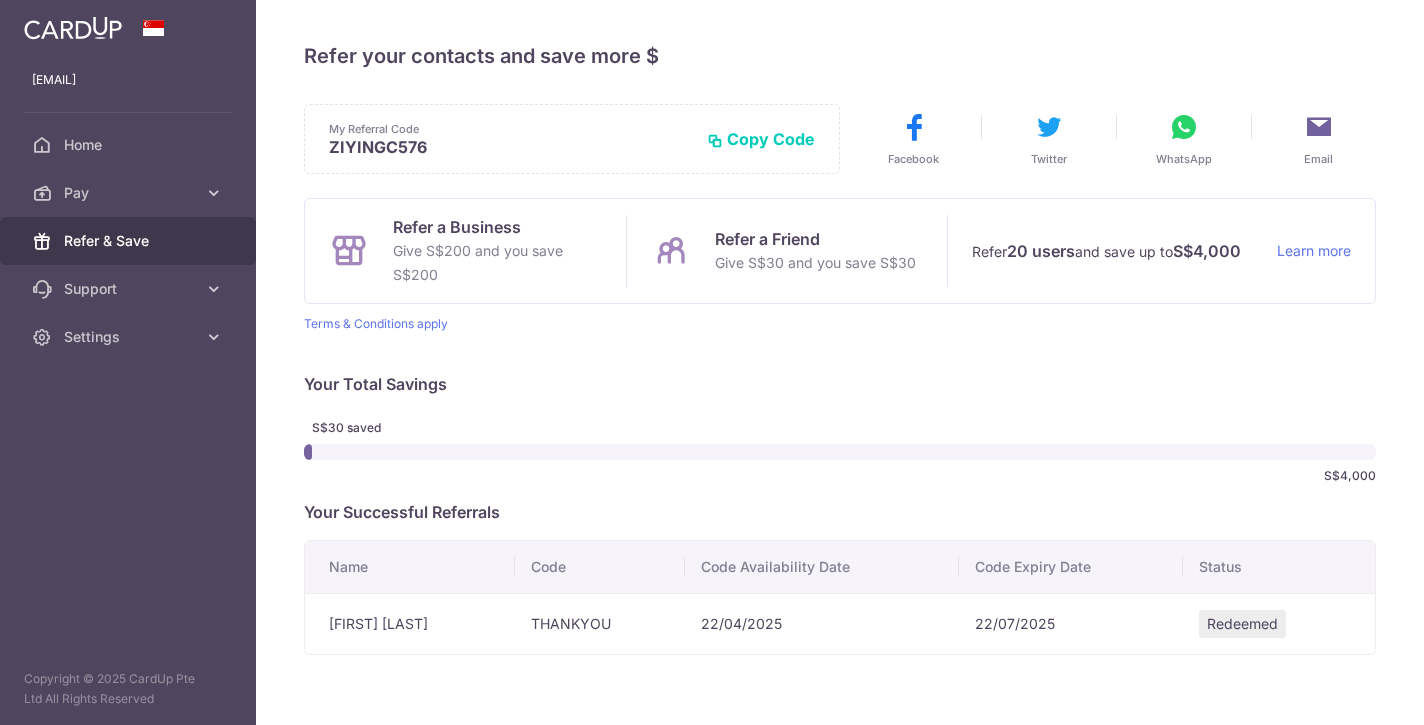 scroll, scrollTop: 0, scrollLeft: 0, axis: both 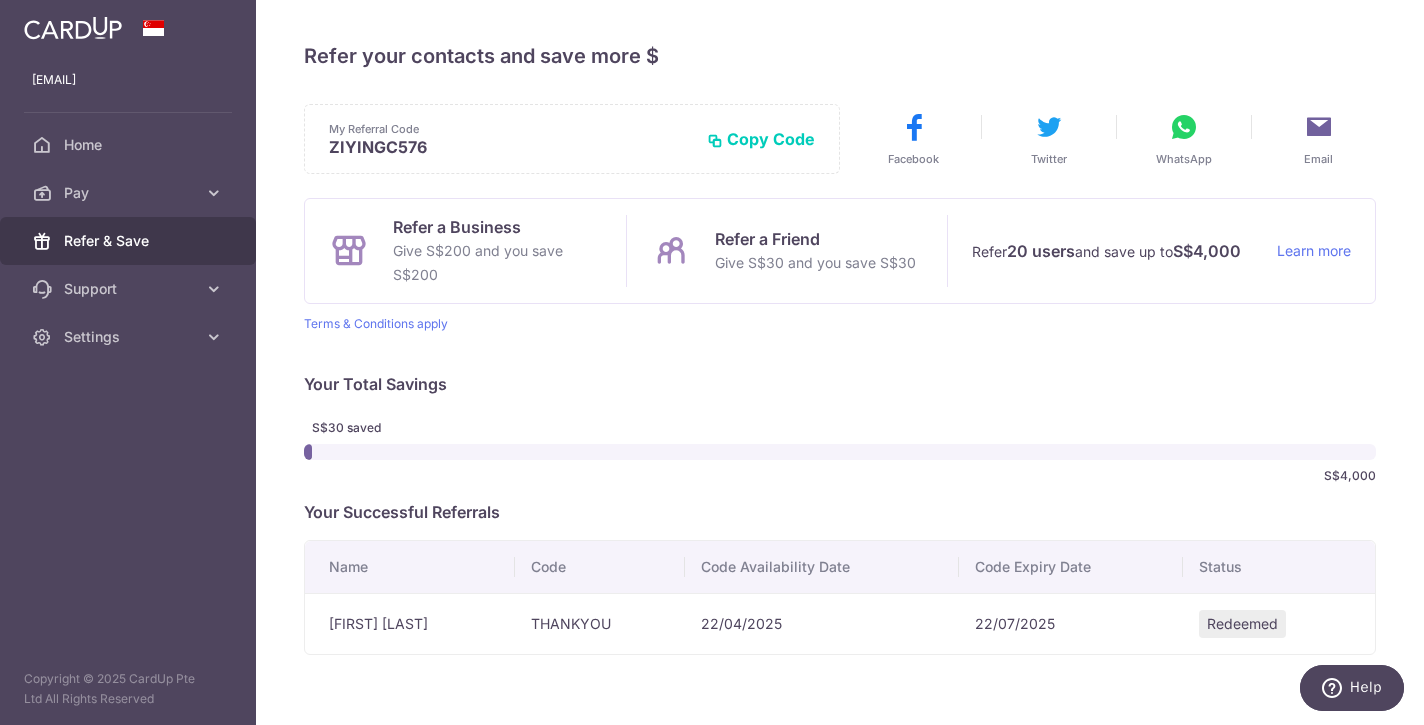 click on "Copy Code" at bounding box center (761, 139) 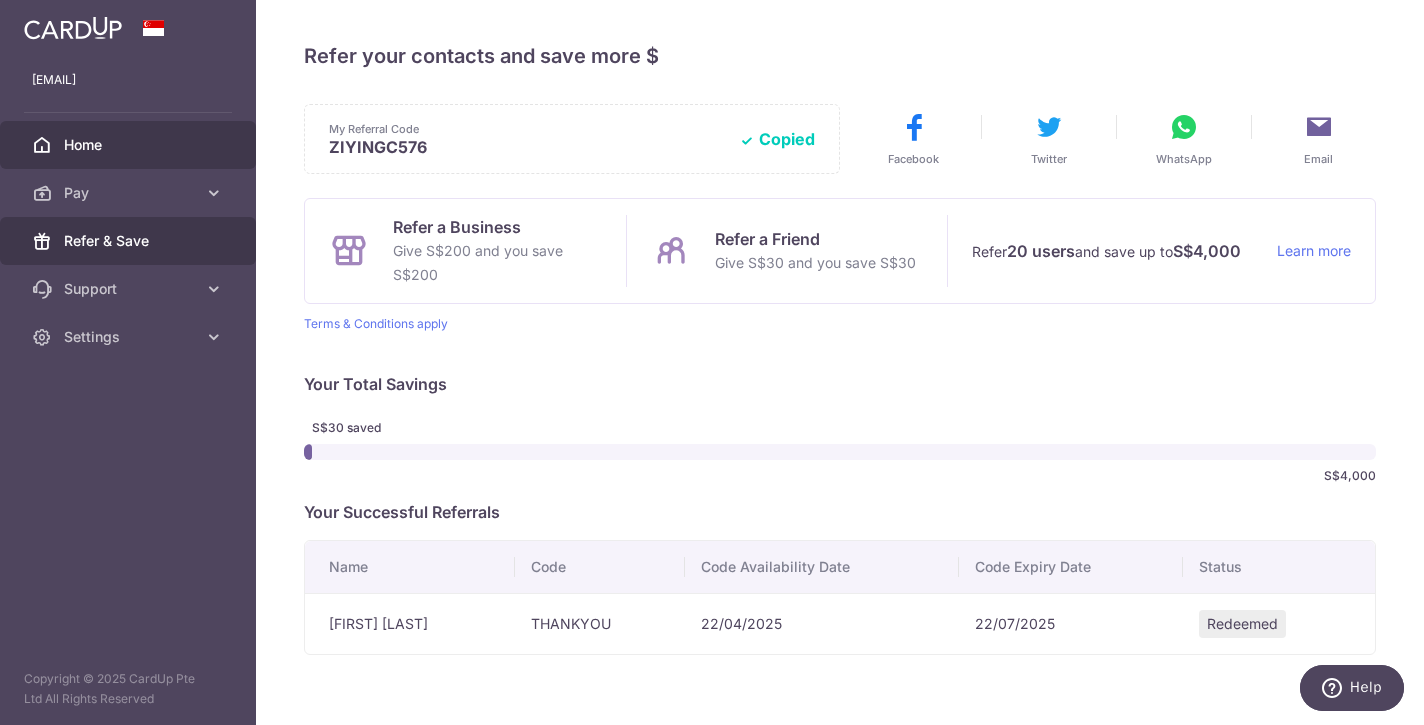 click on "Home" at bounding box center (130, 145) 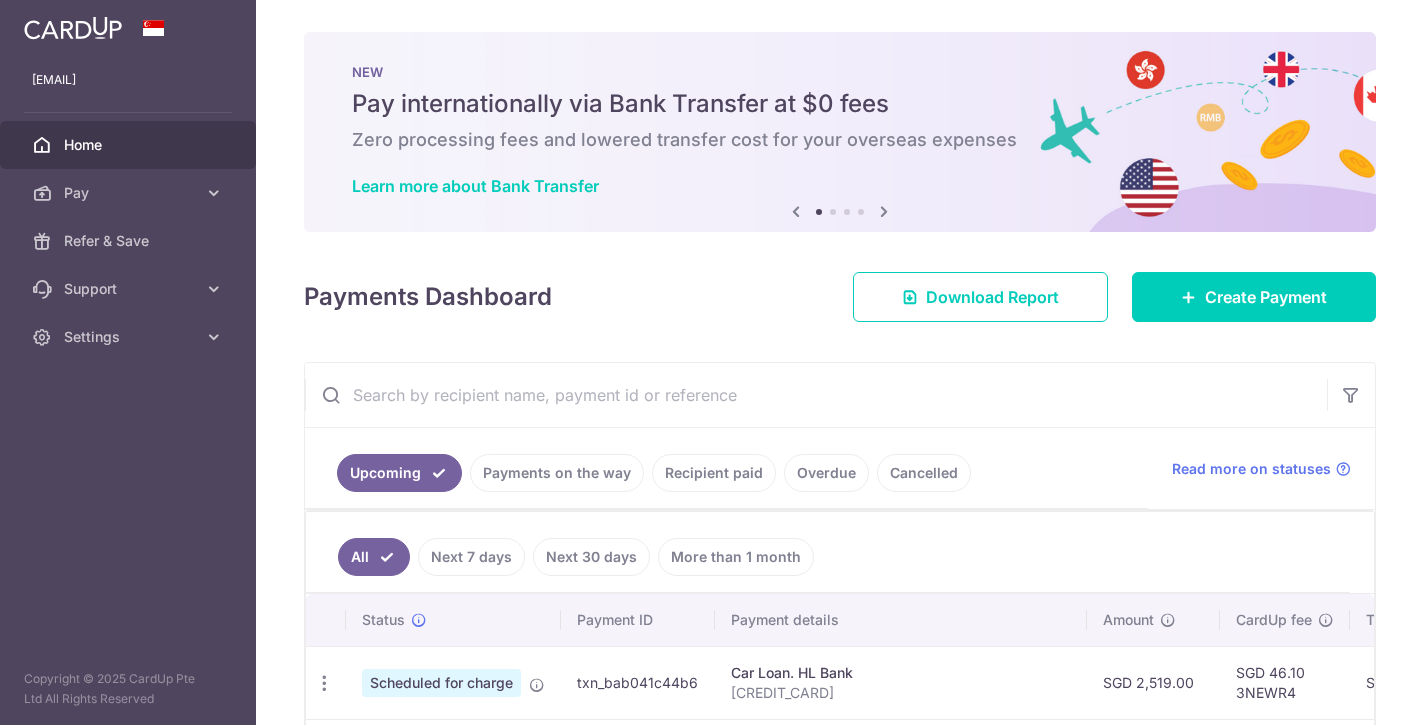 scroll, scrollTop: 0, scrollLeft: 0, axis: both 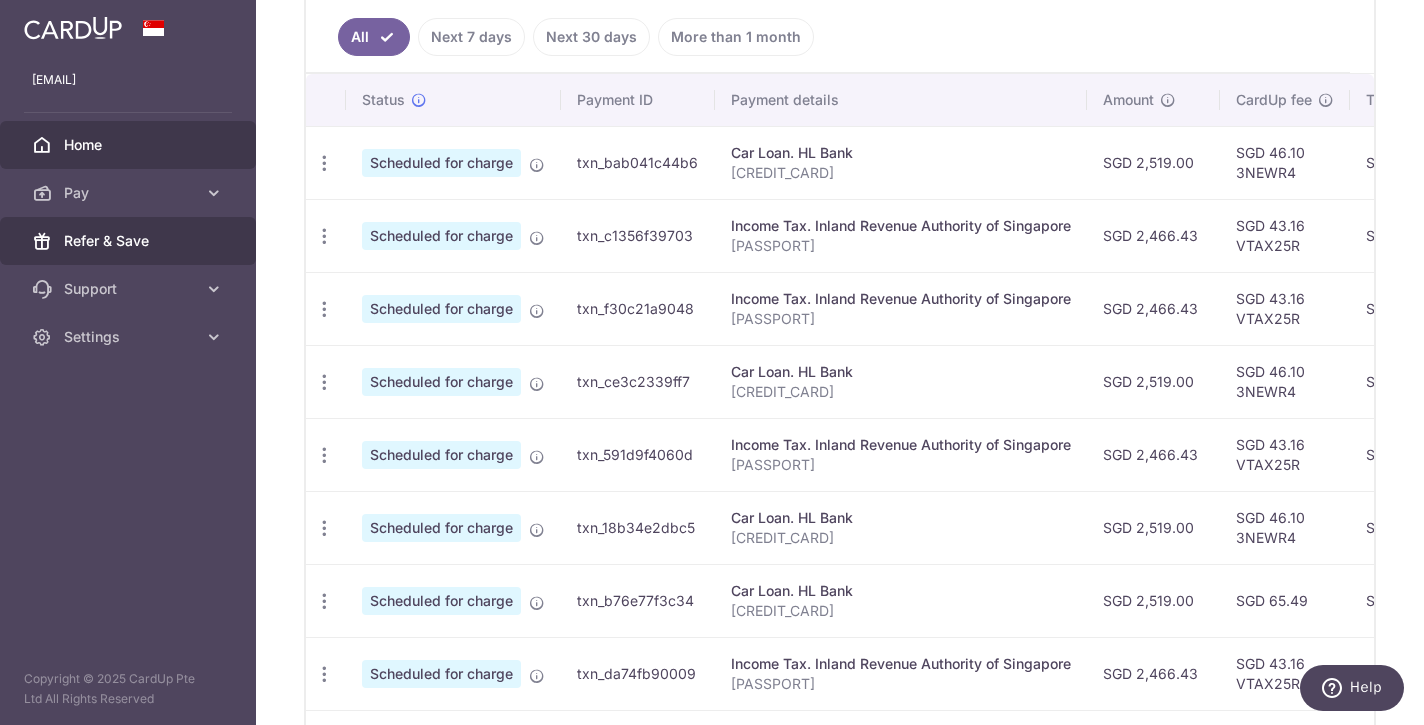 click on "Refer & Save" at bounding box center [130, 241] 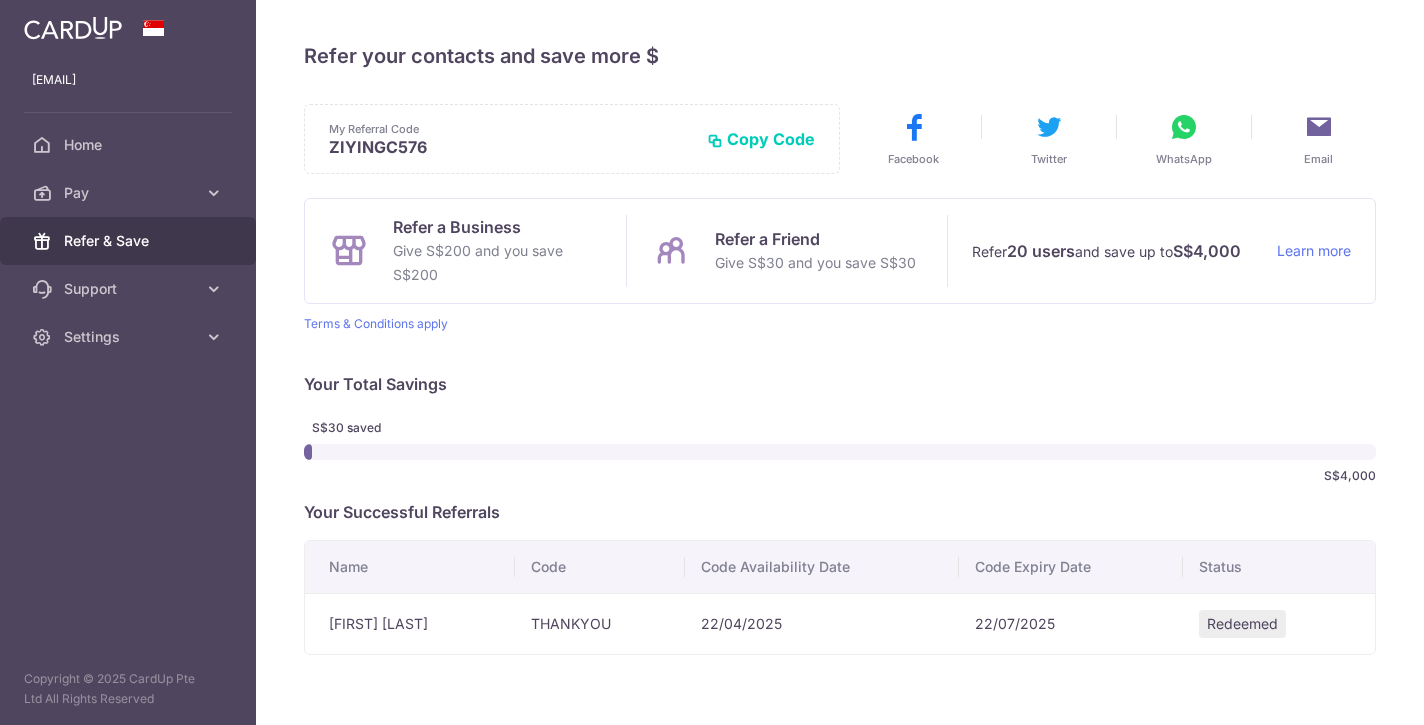 scroll, scrollTop: 0, scrollLeft: 0, axis: both 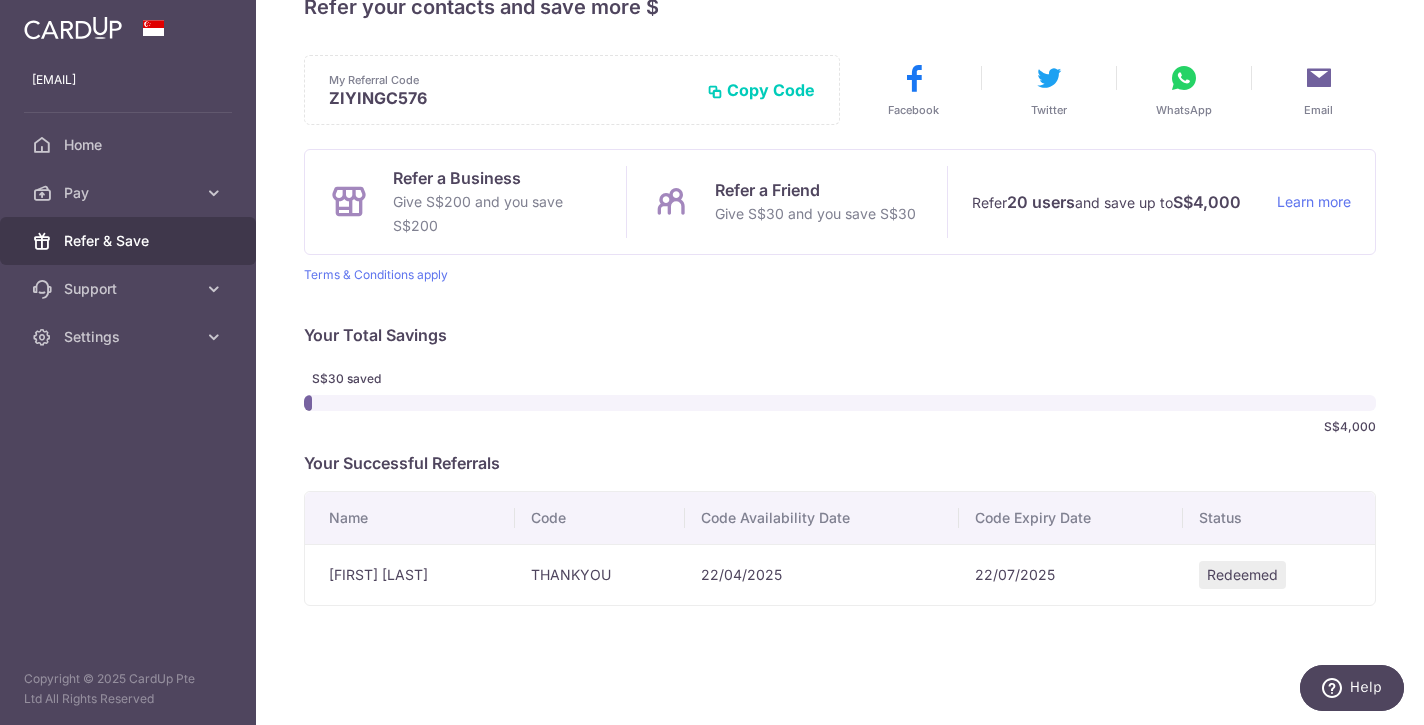 click on "Copy Code" at bounding box center [761, 90] 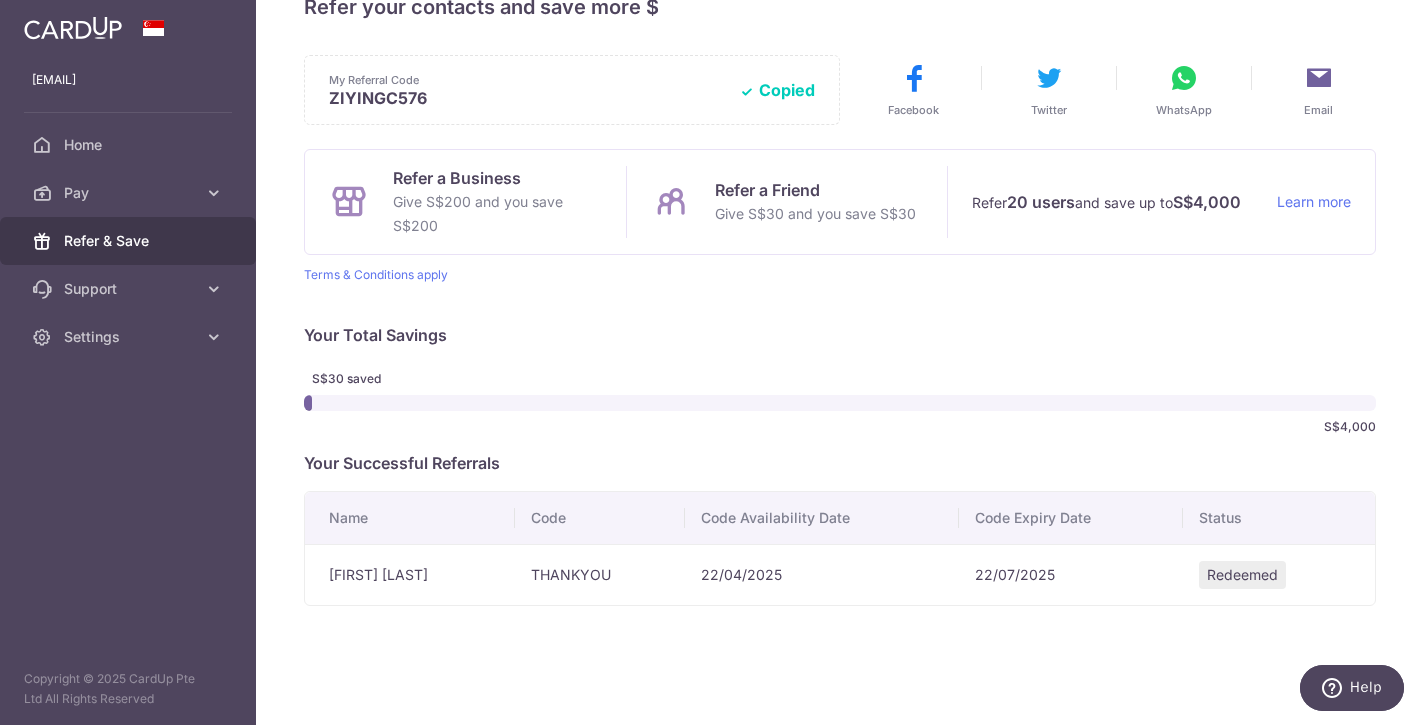 click at bounding box center [1319, 78] 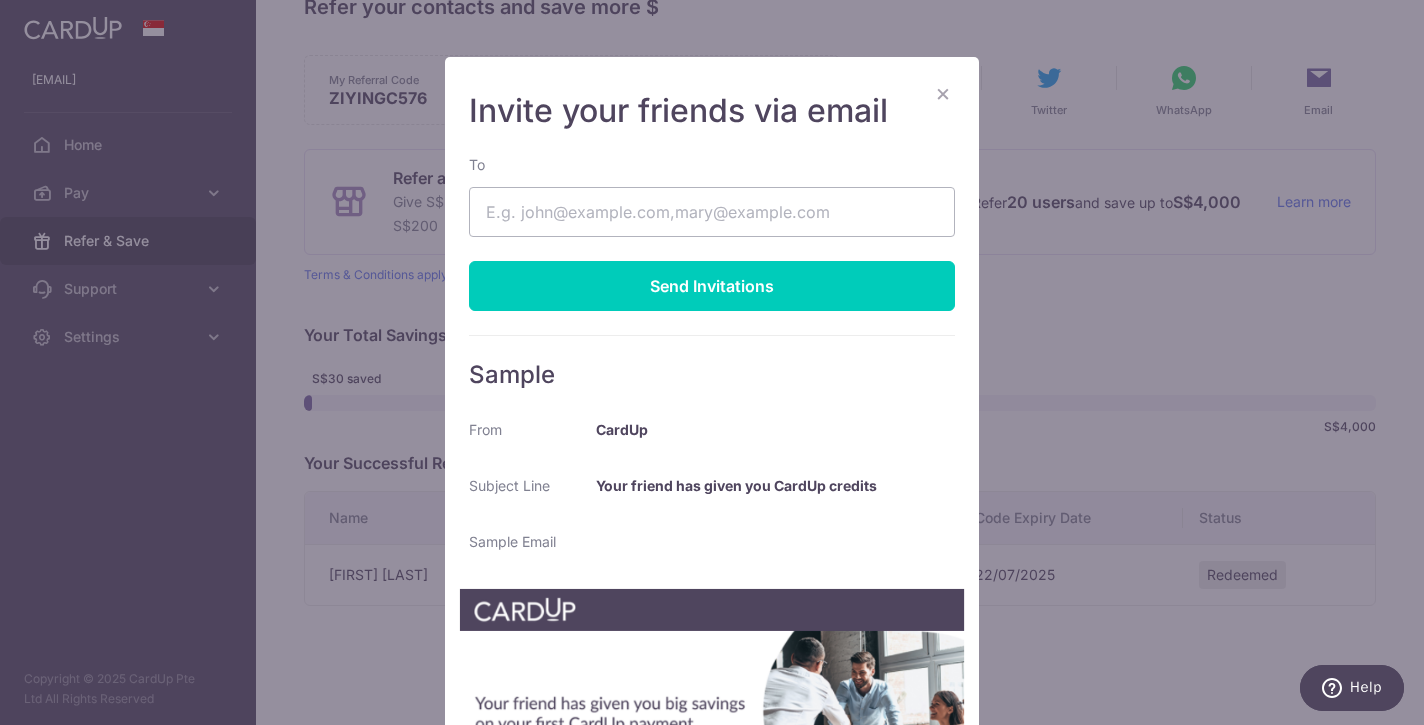 click on "×" at bounding box center (943, 93) 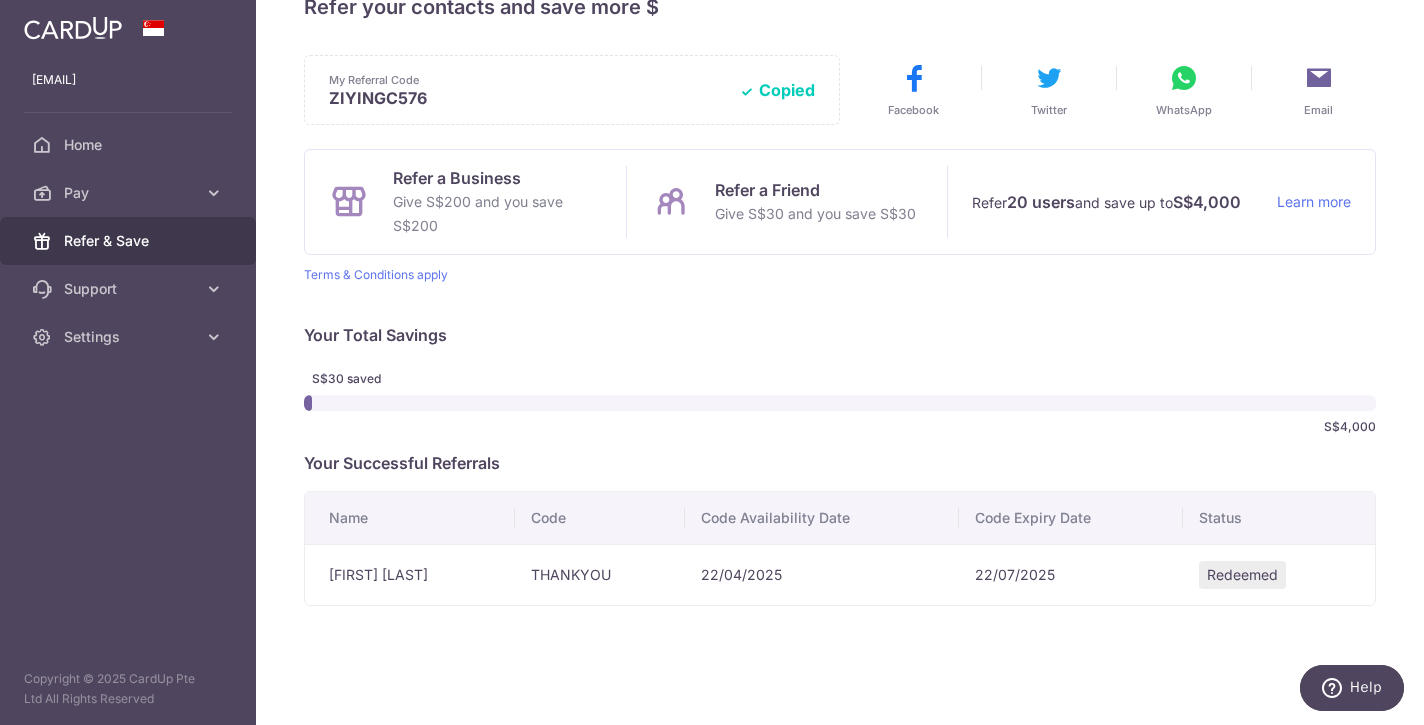 click at bounding box center [1184, 78] 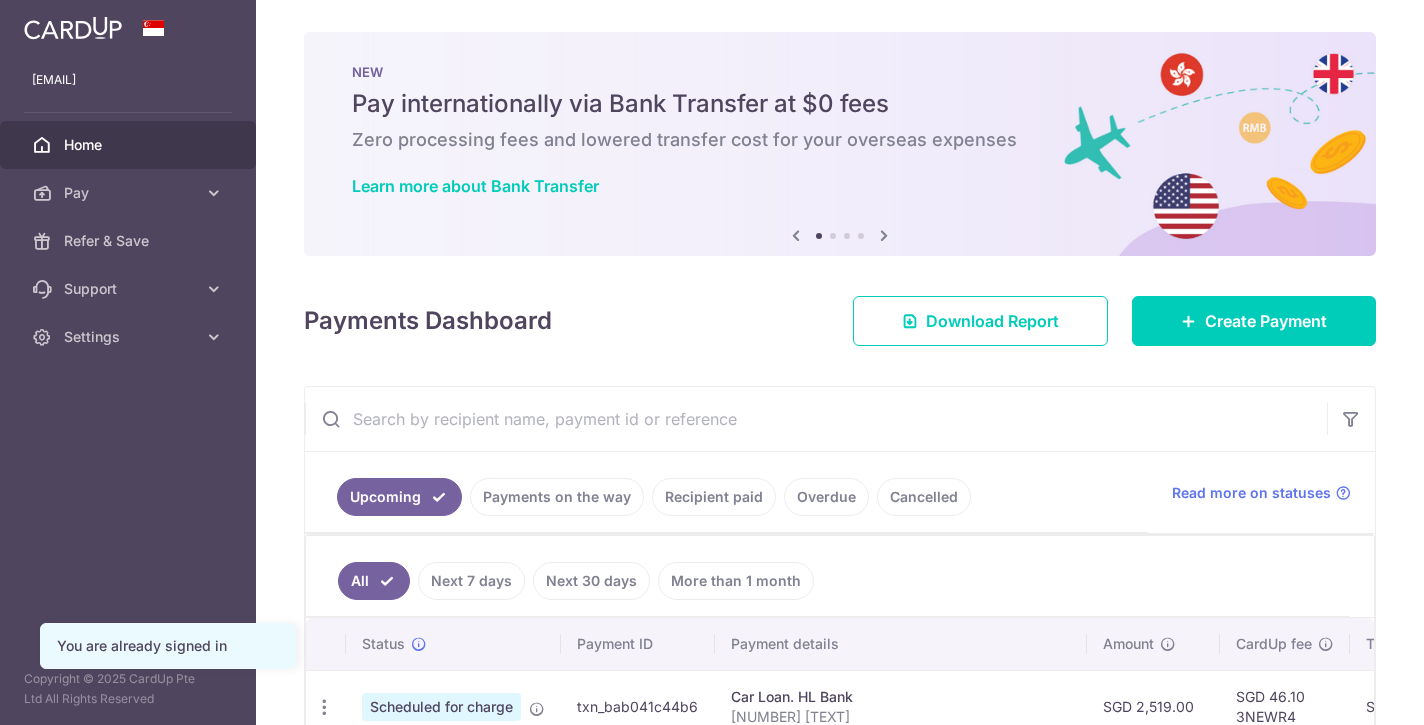 scroll, scrollTop: 0, scrollLeft: 0, axis: both 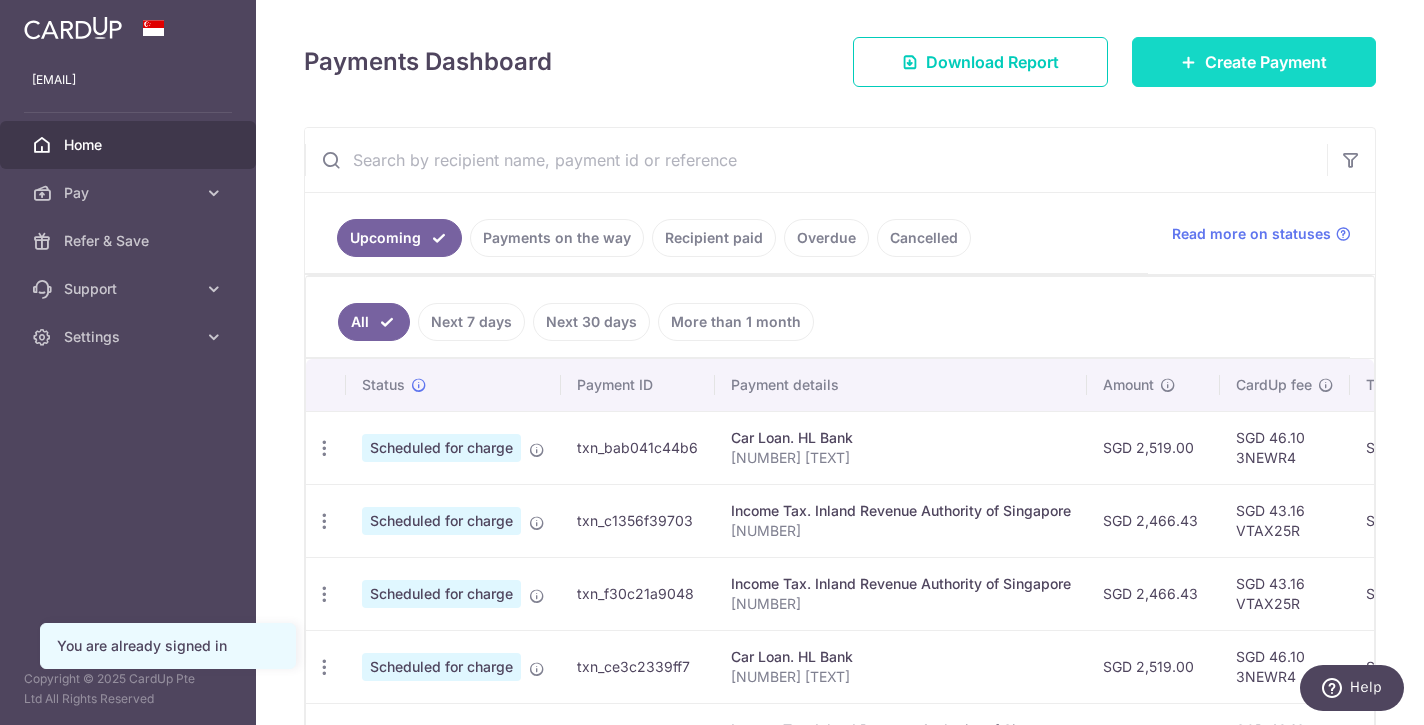 click on "Create Payment" at bounding box center (1266, 62) 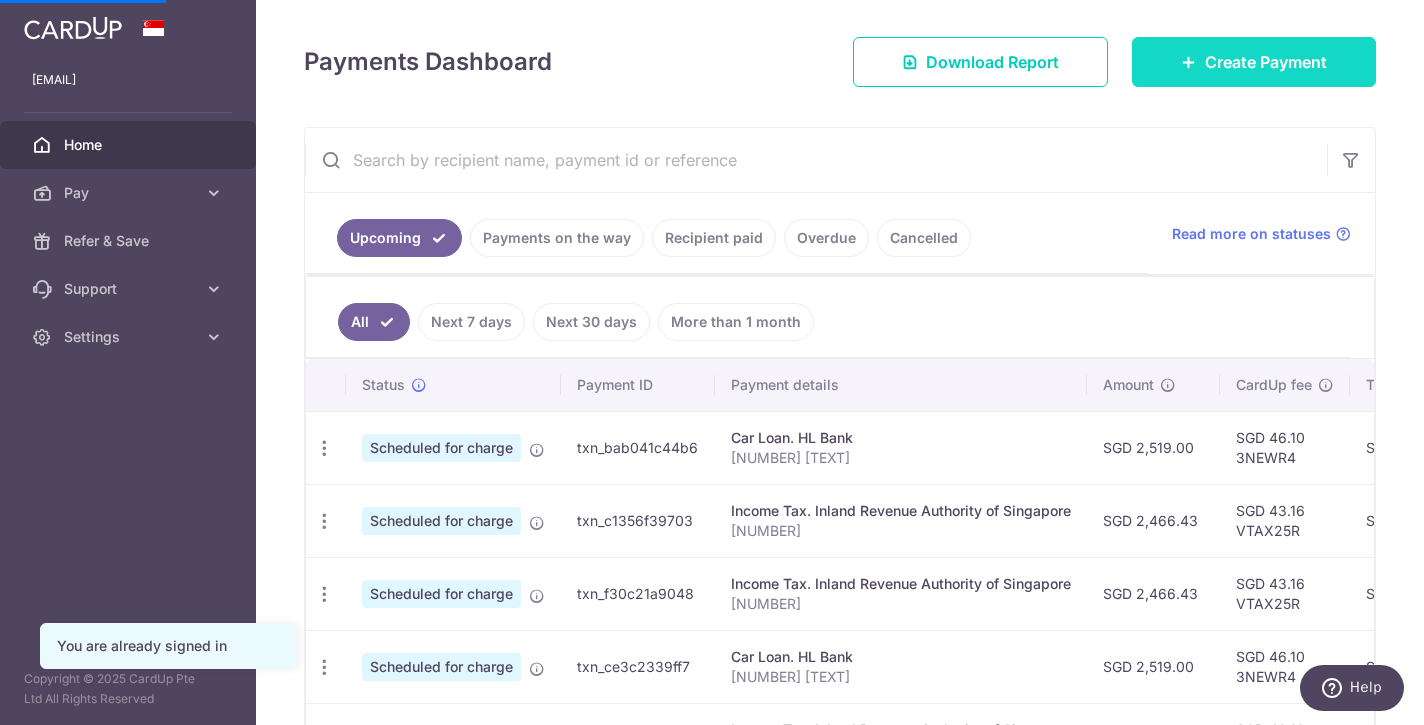click on "Create Payment" at bounding box center (1254, 62) 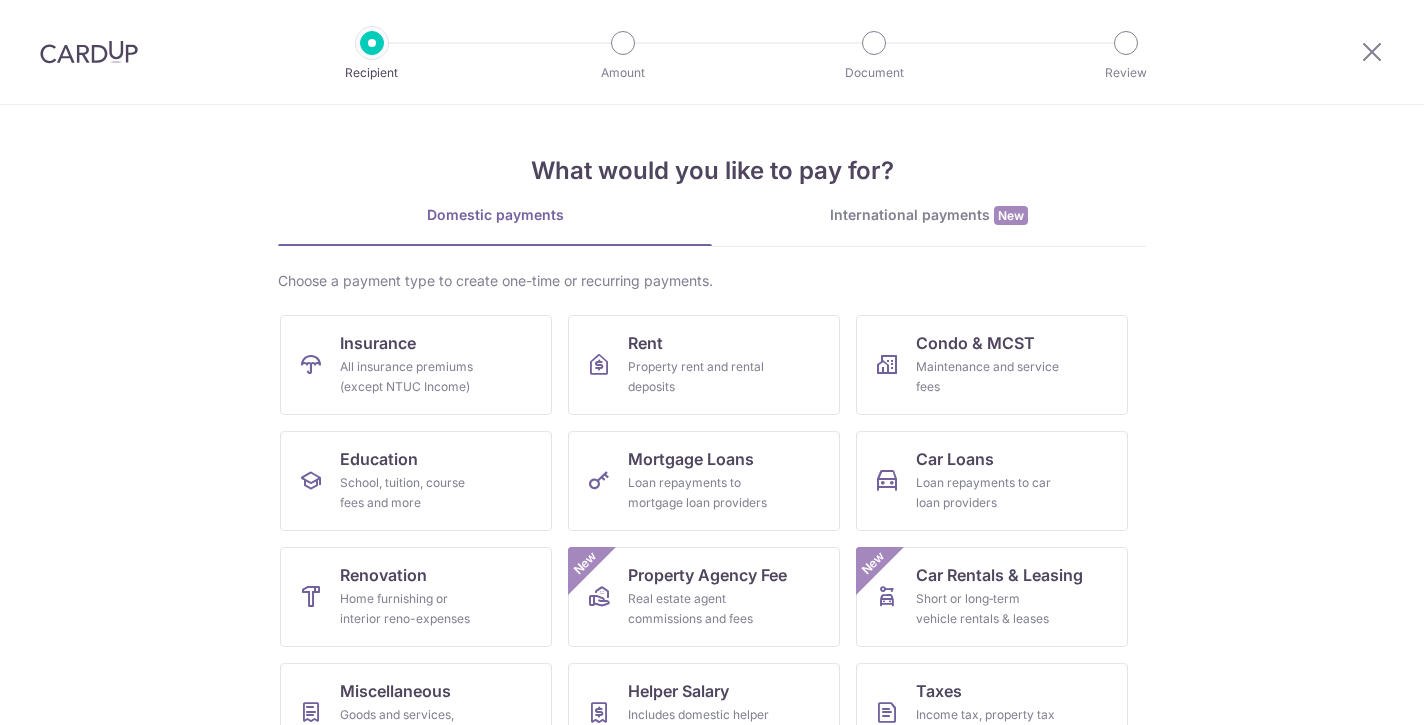 scroll, scrollTop: 0, scrollLeft: 0, axis: both 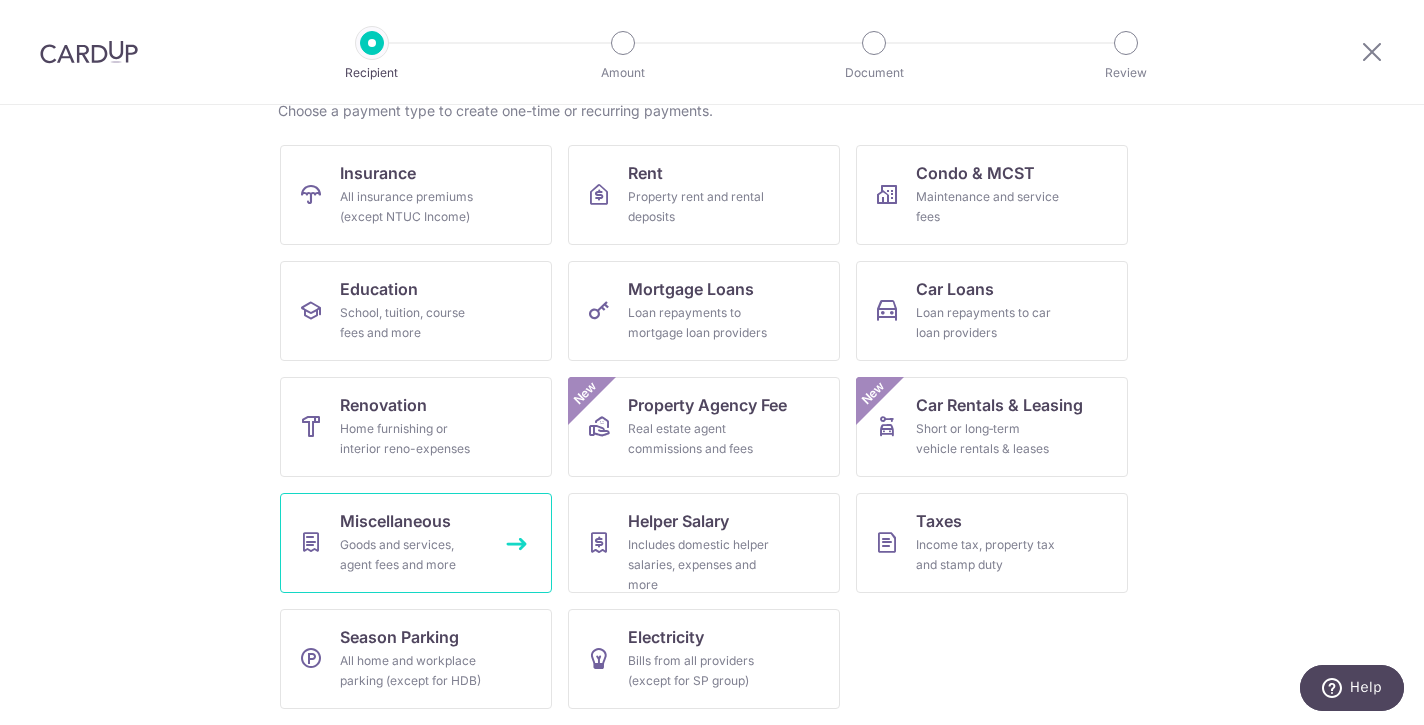 click on "Goods and services, agent fees and more" at bounding box center (412, 555) 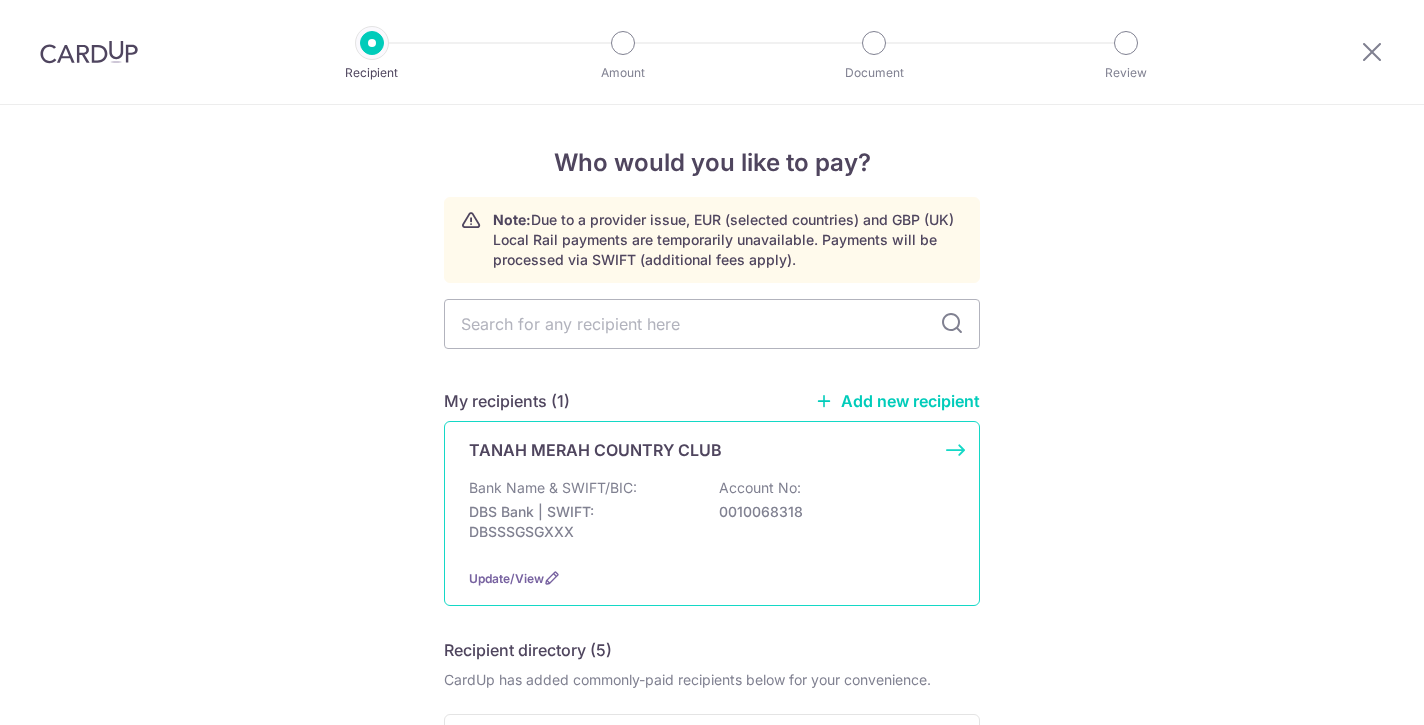 scroll, scrollTop: 0, scrollLeft: 0, axis: both 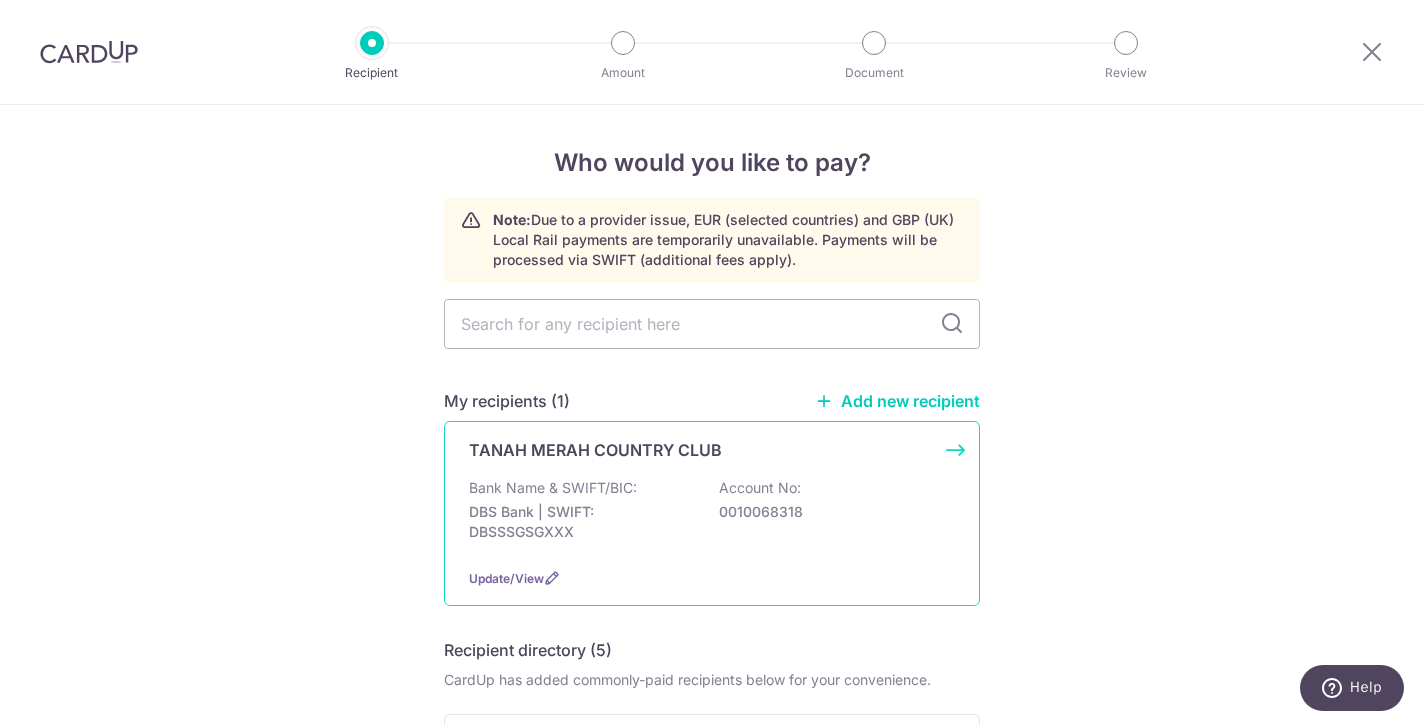 click on "TANAH MERAH COUNTRY CLUB" at bounding box center [595, 450] 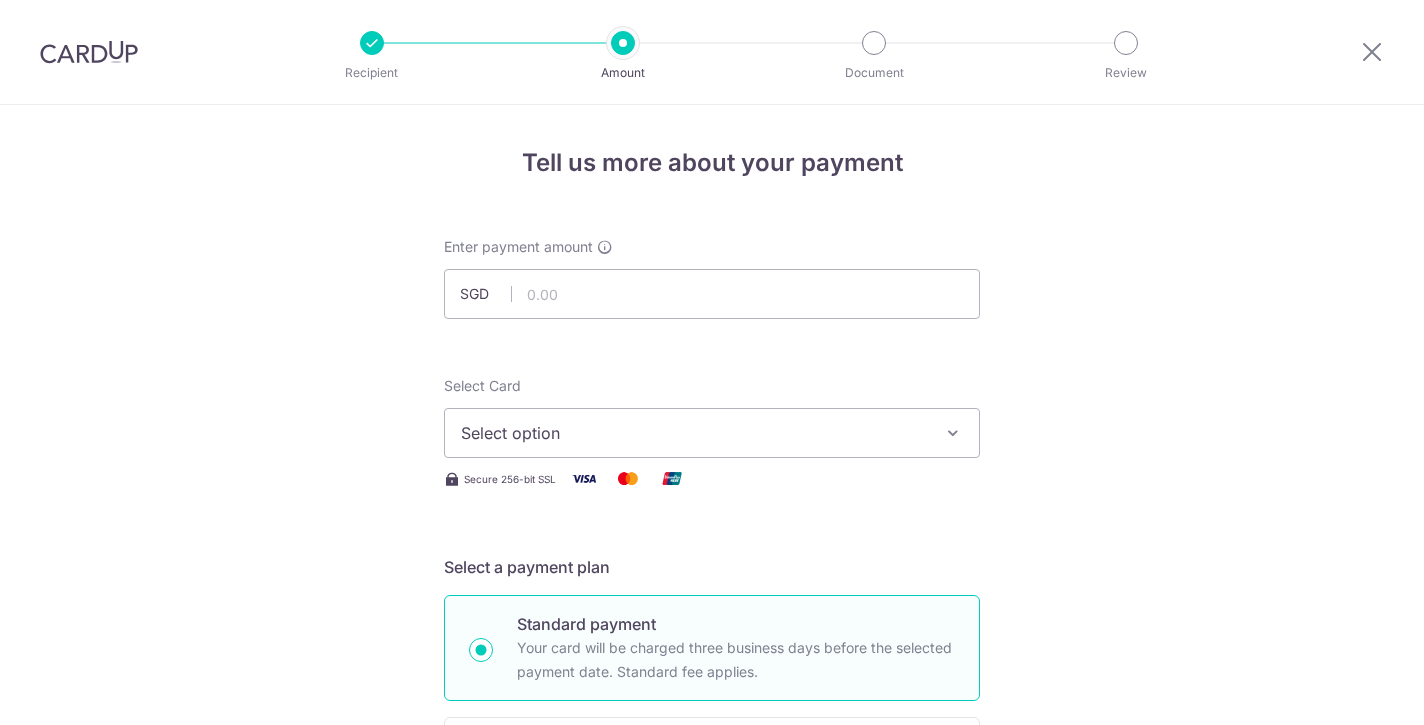 scroll, scrollTop: 0, scrollLeft: 0, axis: both 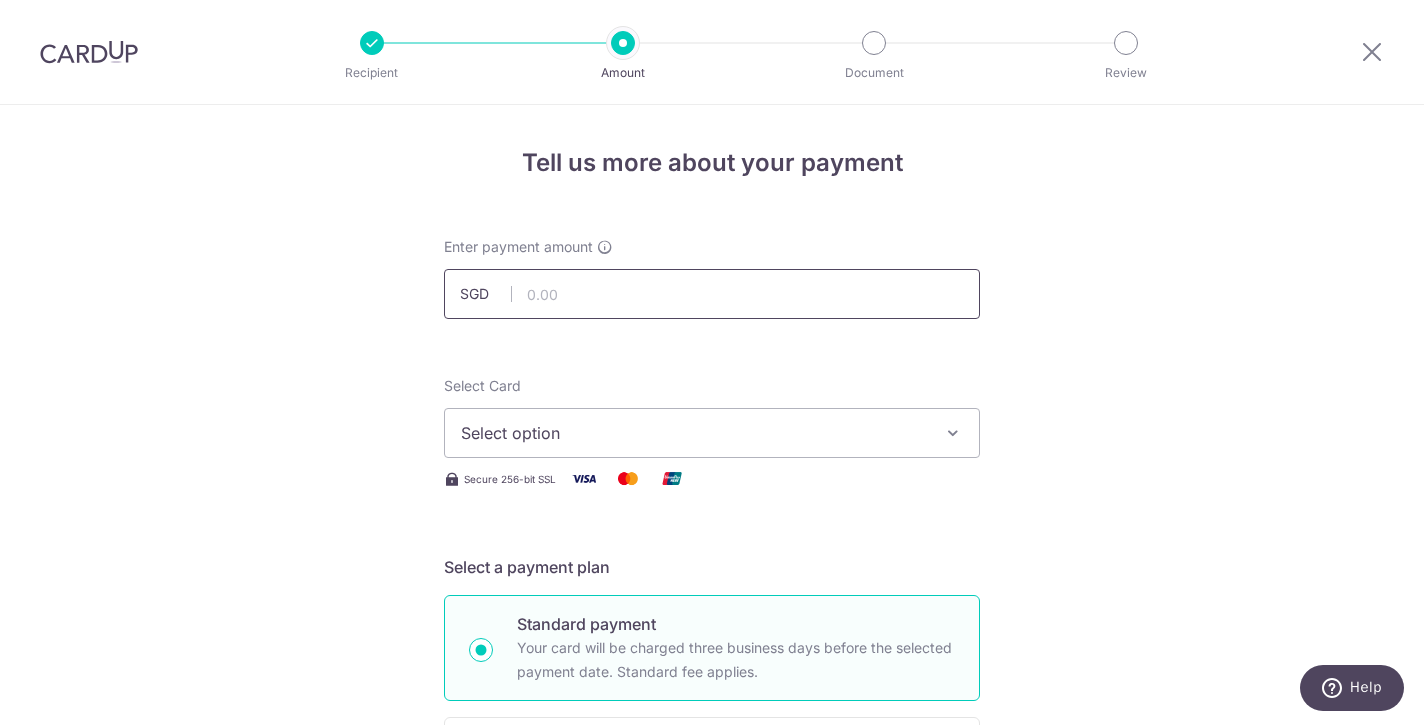 click at bounding box center (712, 294) 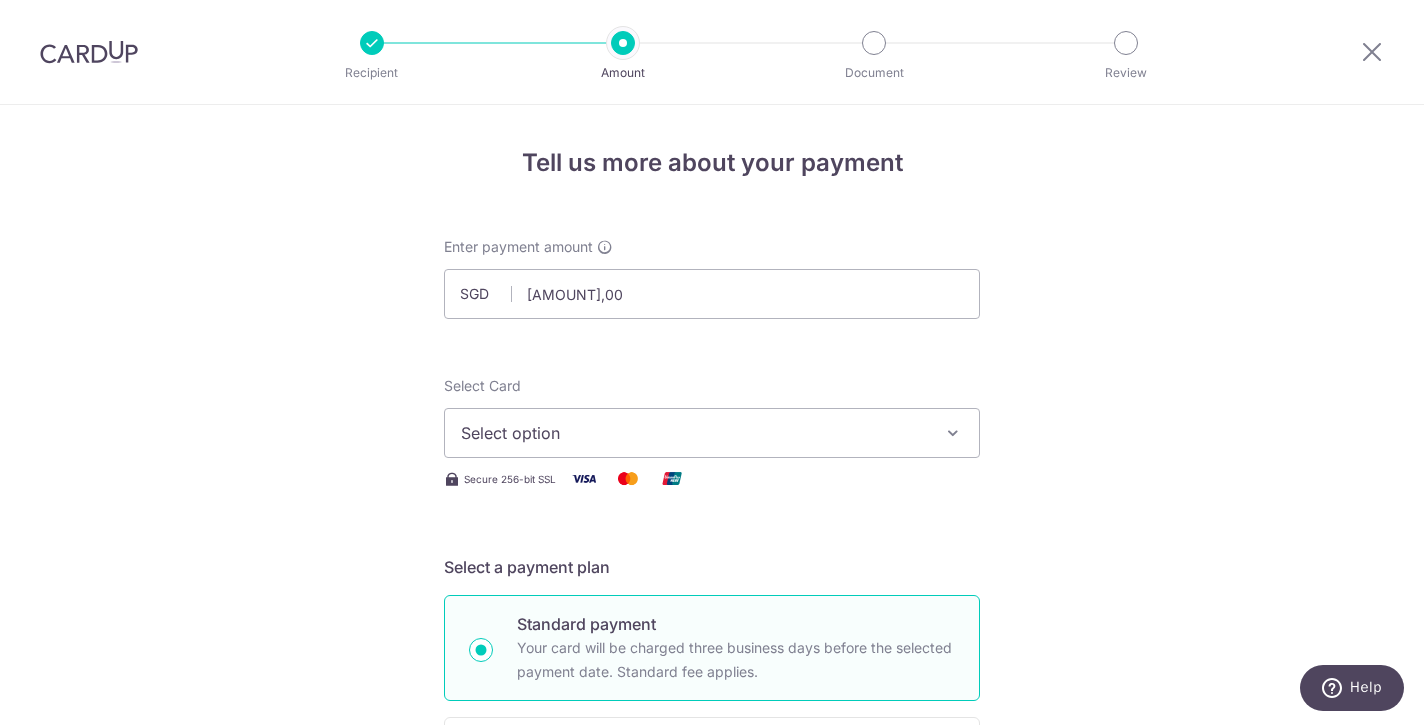 click on "Tell us more about your payment
Enter payment amount
SGD
1,067.00
1067.00
Select Card
Select option
Add credit card
Your Cards
**** 0805
Secure 256-bit SSL
Text
New card details
Card
Secure 256-bit SSL" at bounding box center [712, 1009] 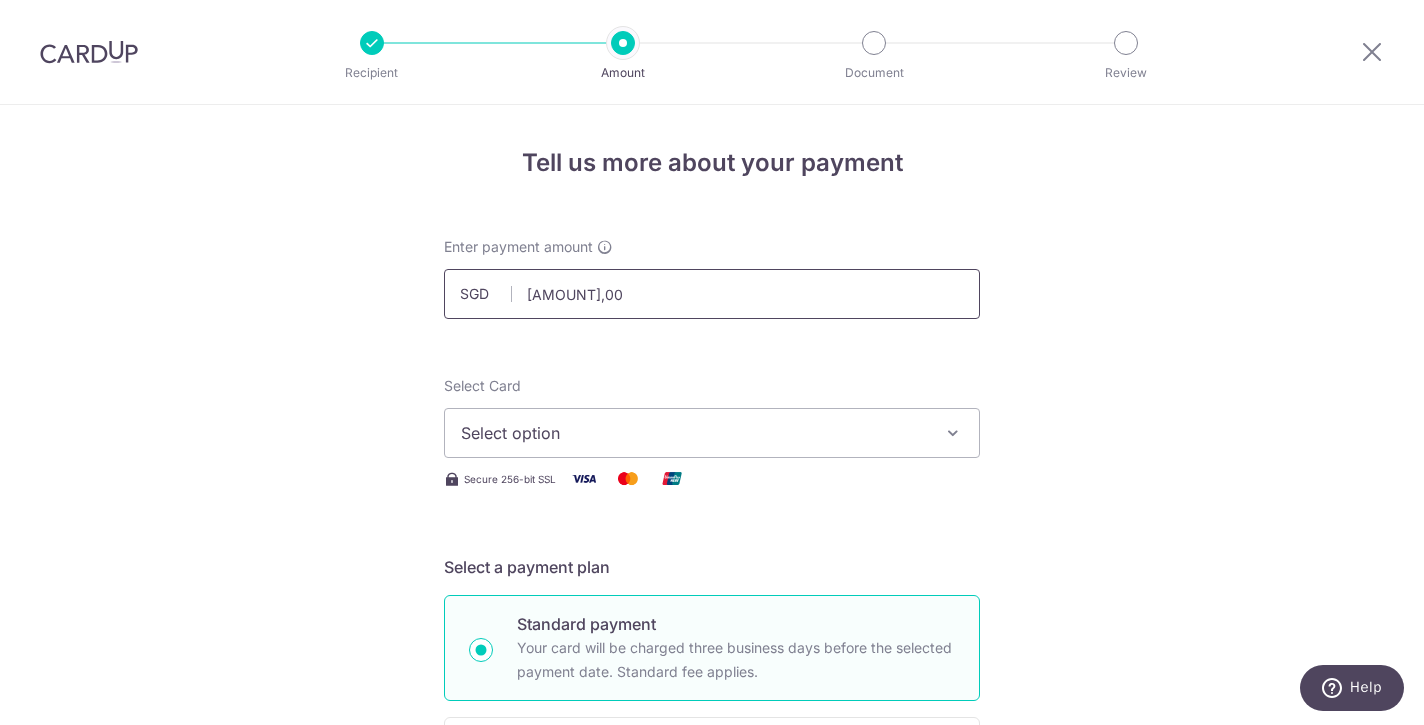 click on "1,067.00" at bounding box center (712, 294) 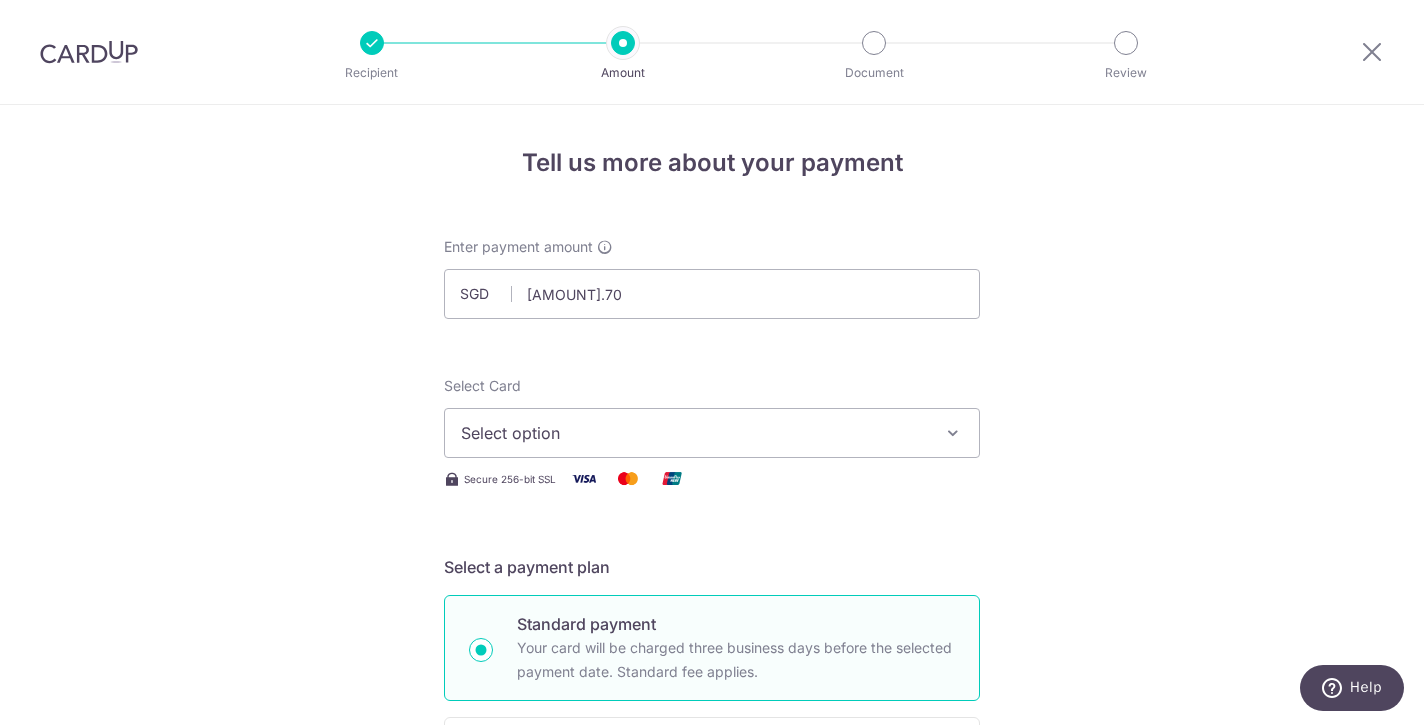 type on "1,067.70" 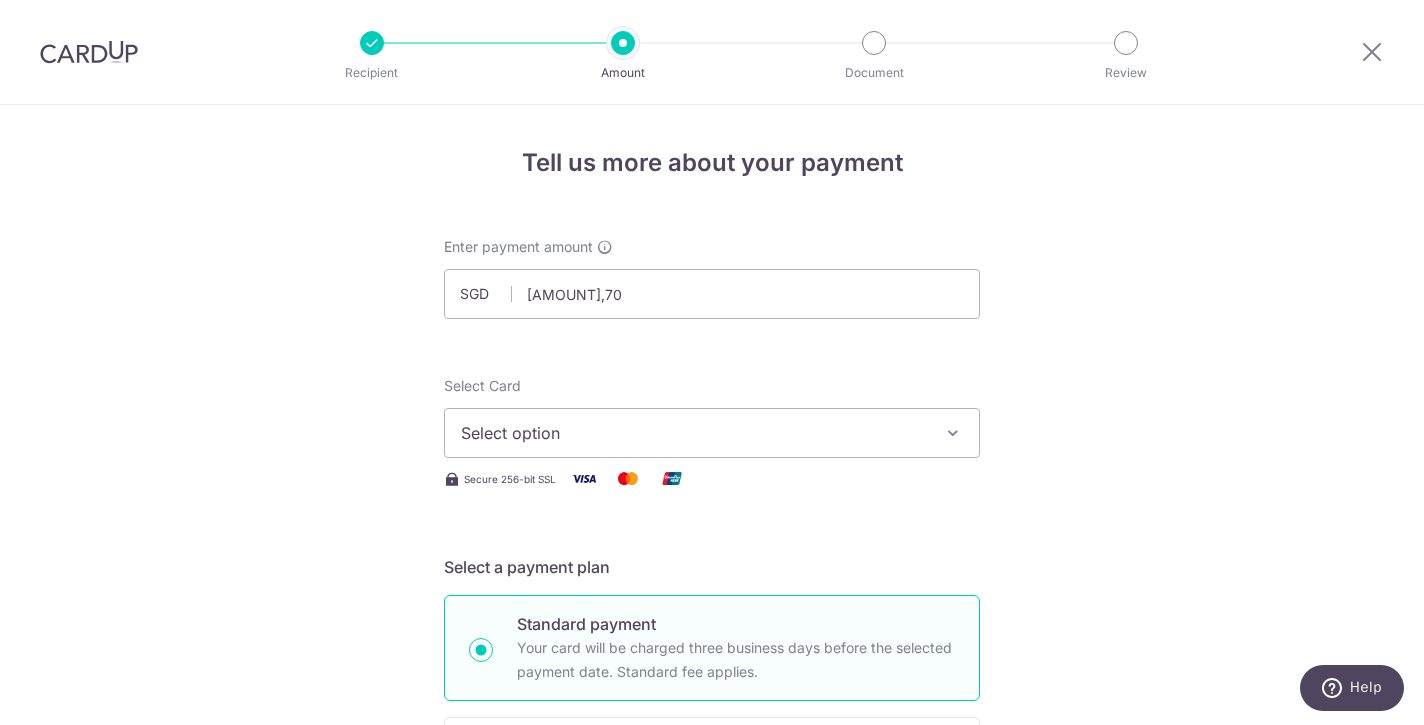 click on "Select option" at bounding box center (712, 433) 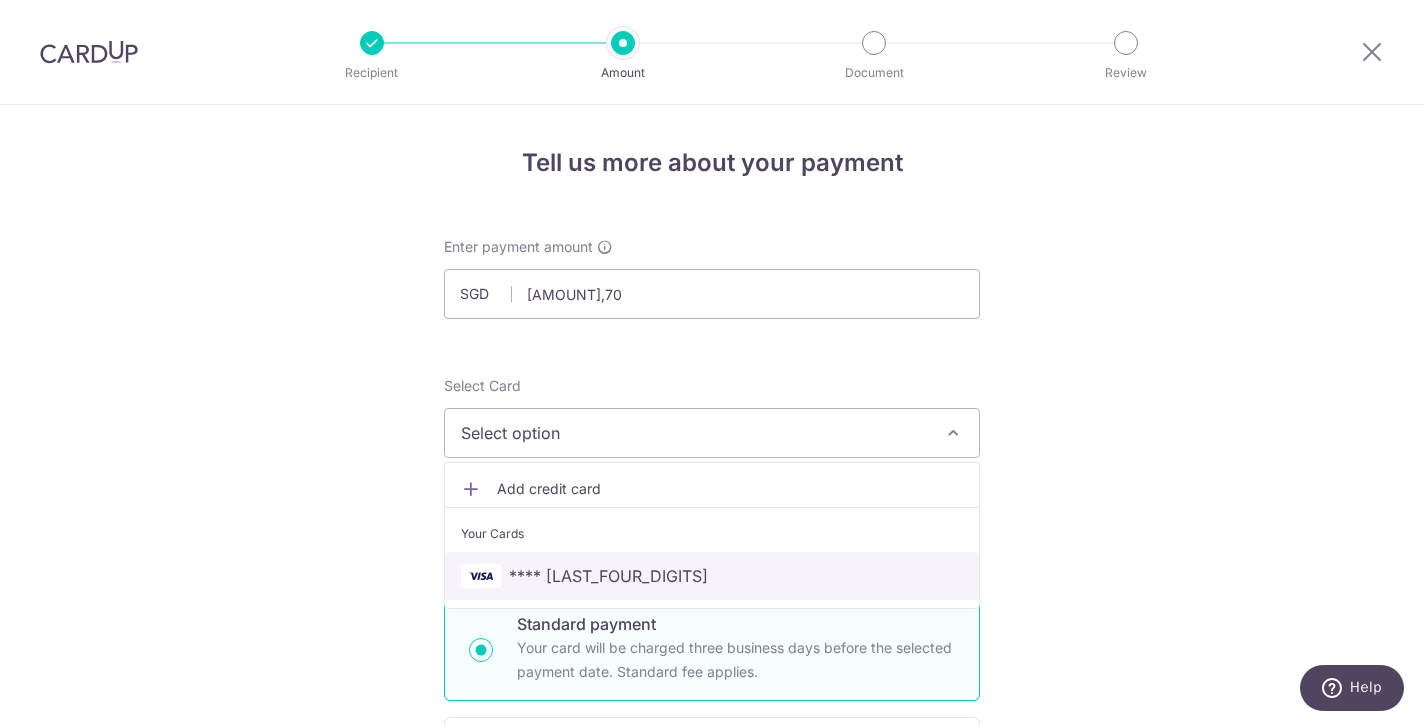 click on "**** 0805" at bounding box center [712, 576] 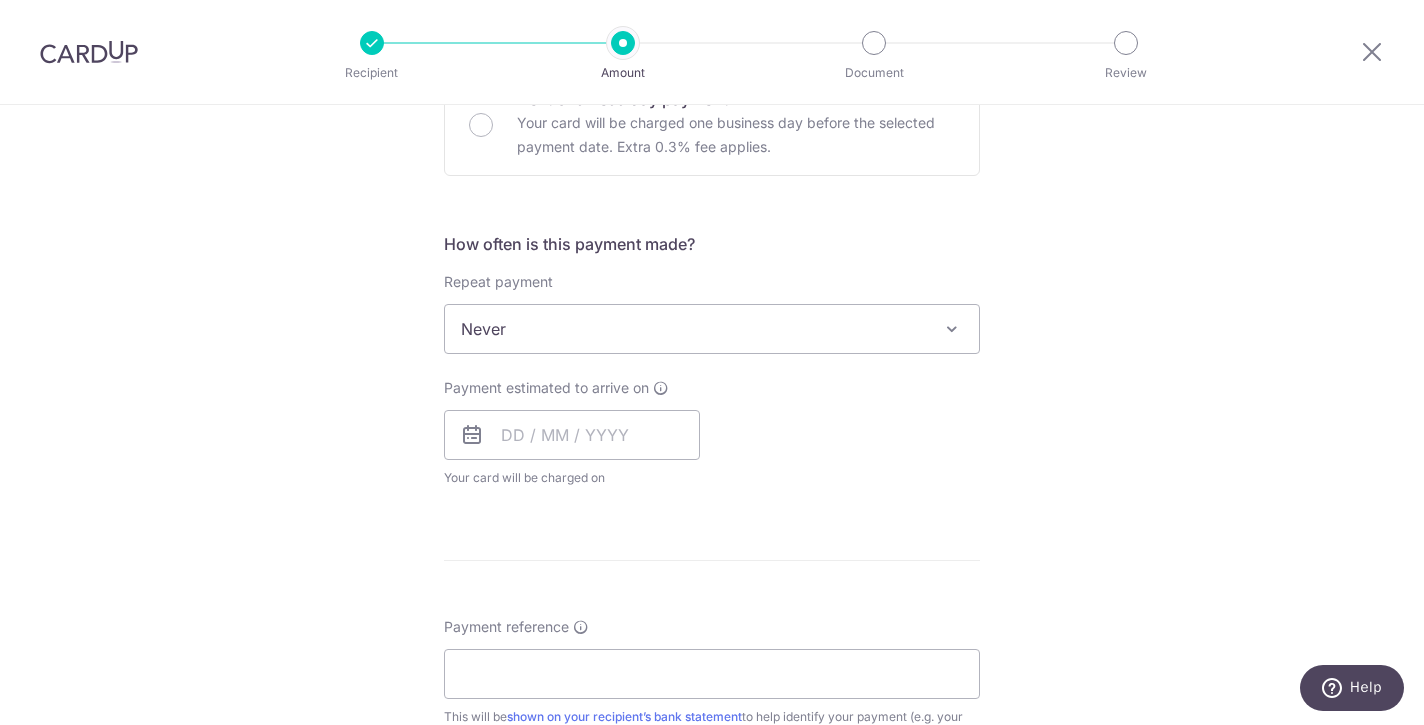 scroll, scrollTop: 660, scrollLeft: 0, axis: vertical 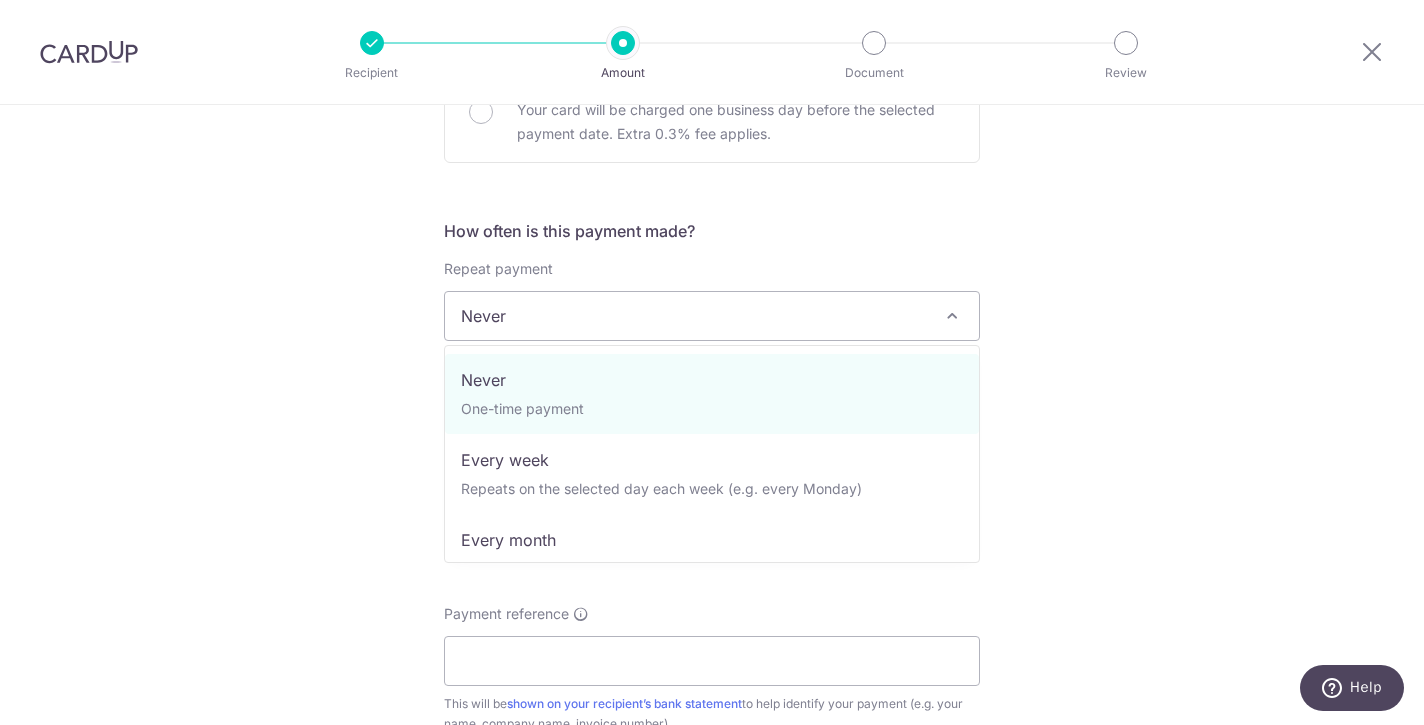 click on "Never" at bounding box center (712, 316) 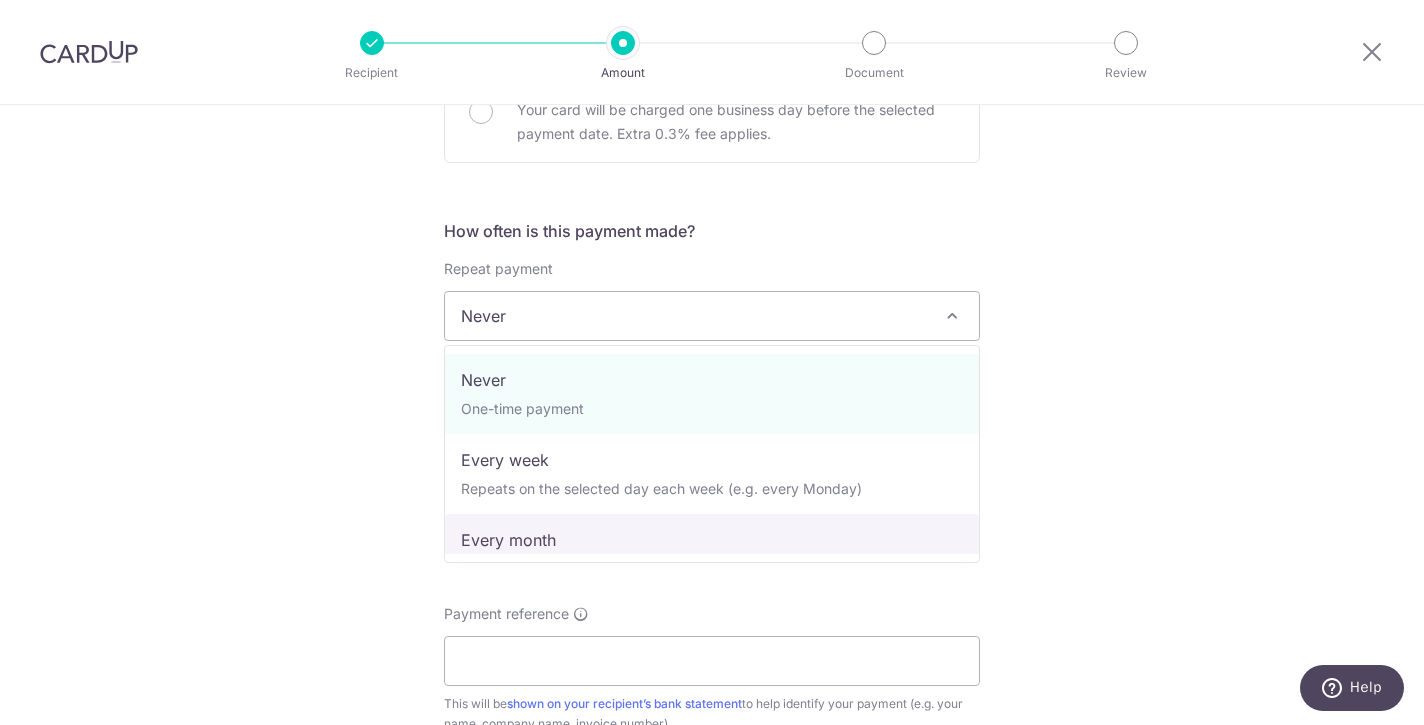 select on "3" 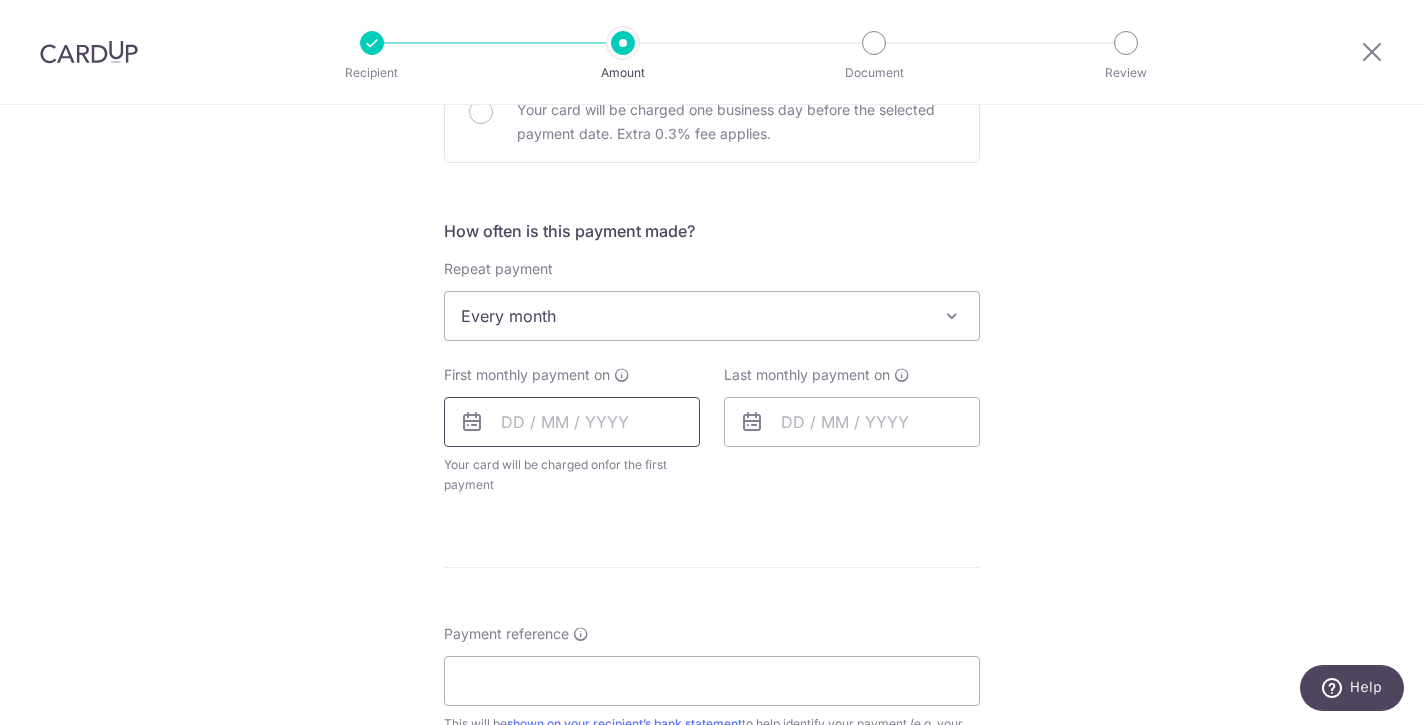 click at bounding box center [572, 422] 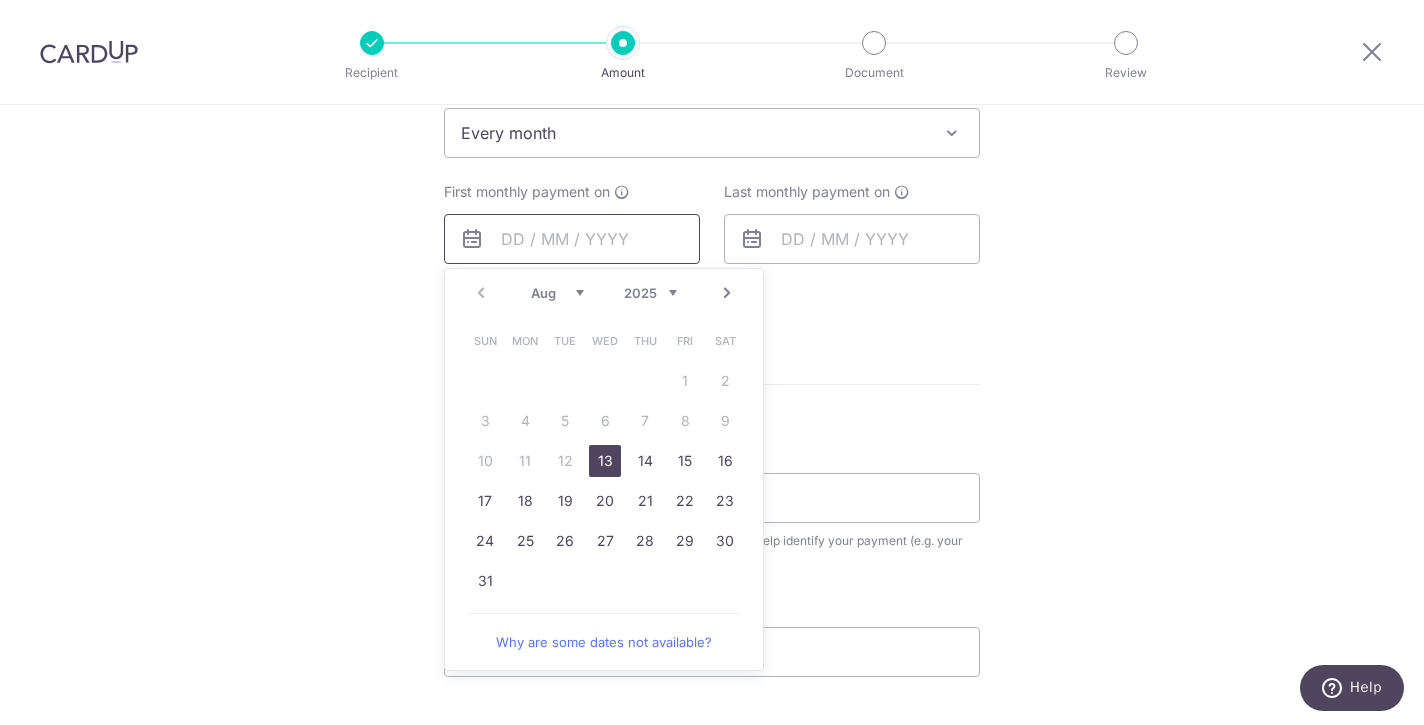 scroll, scrollTop: 940, scrollLeft: 0, axis: vertical 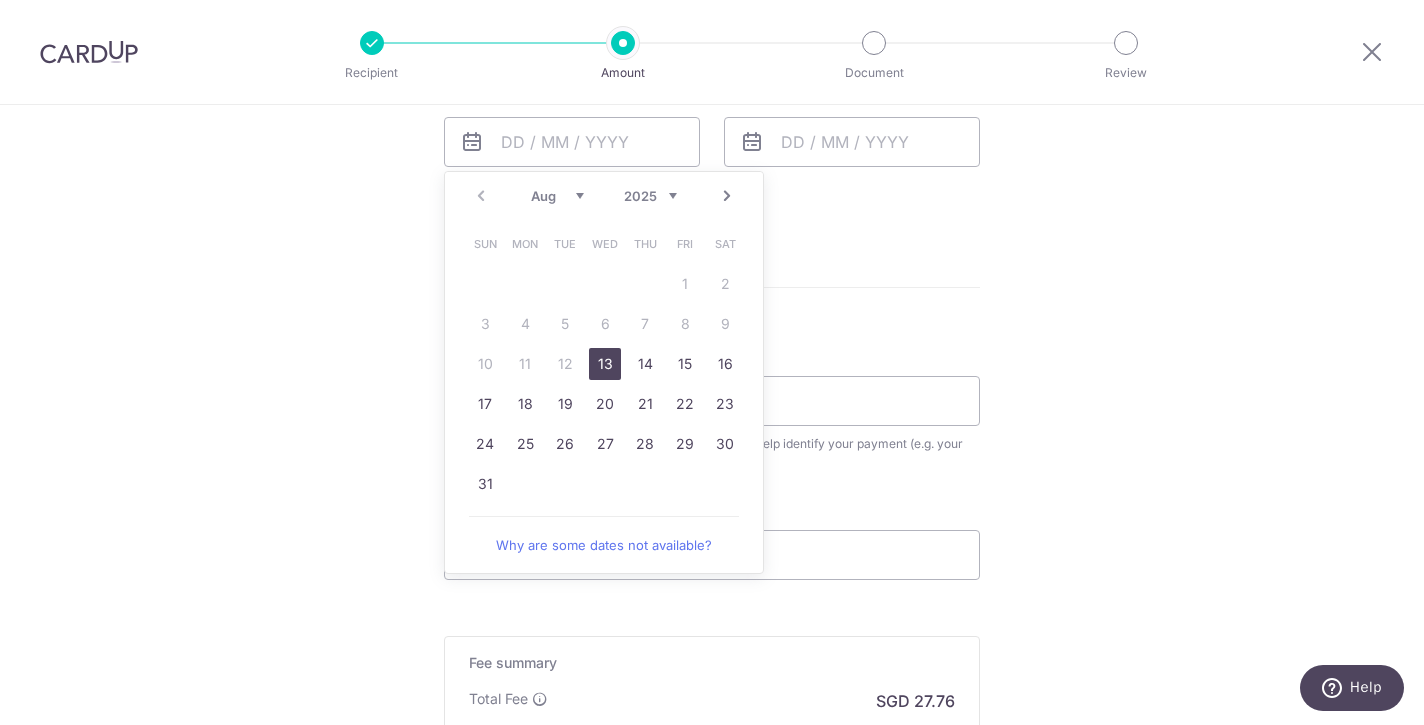 click on "Next" at bounding box center [727, 196] 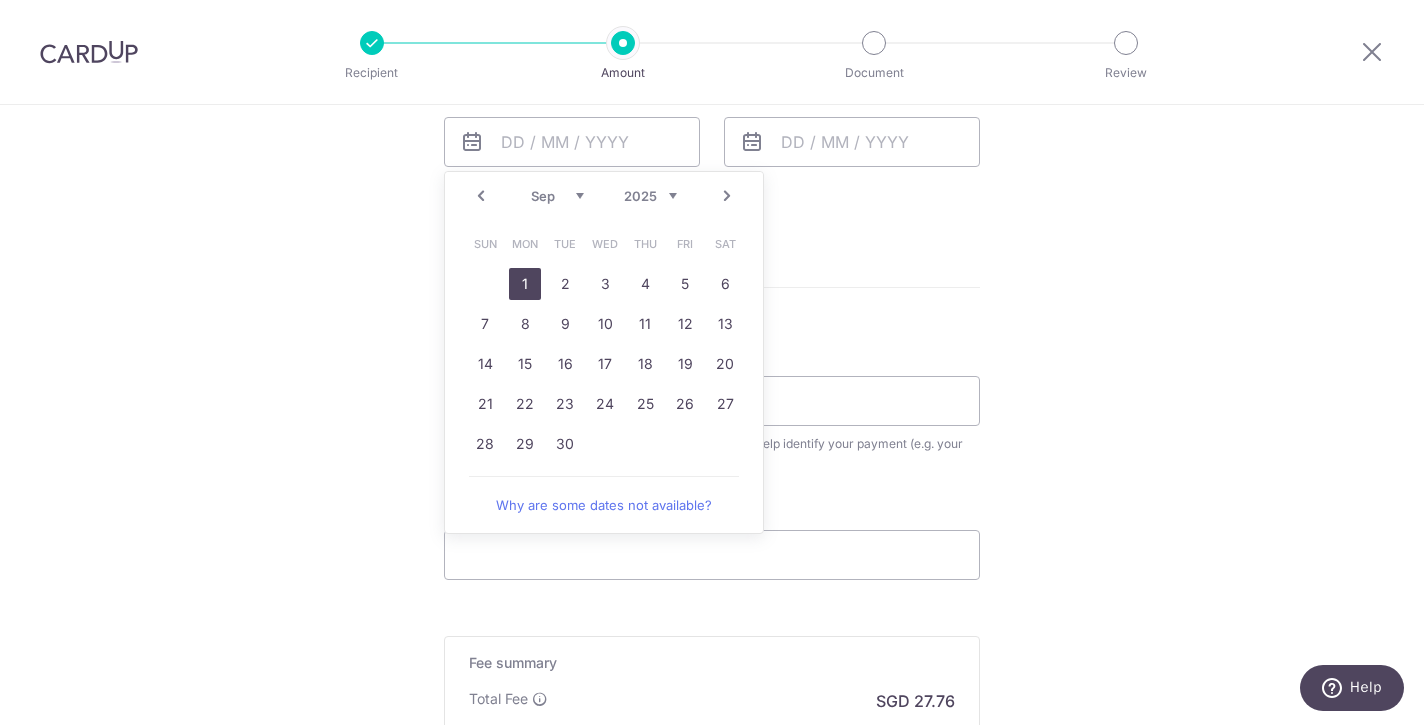 click on "1" at bounding box center (525, 284) 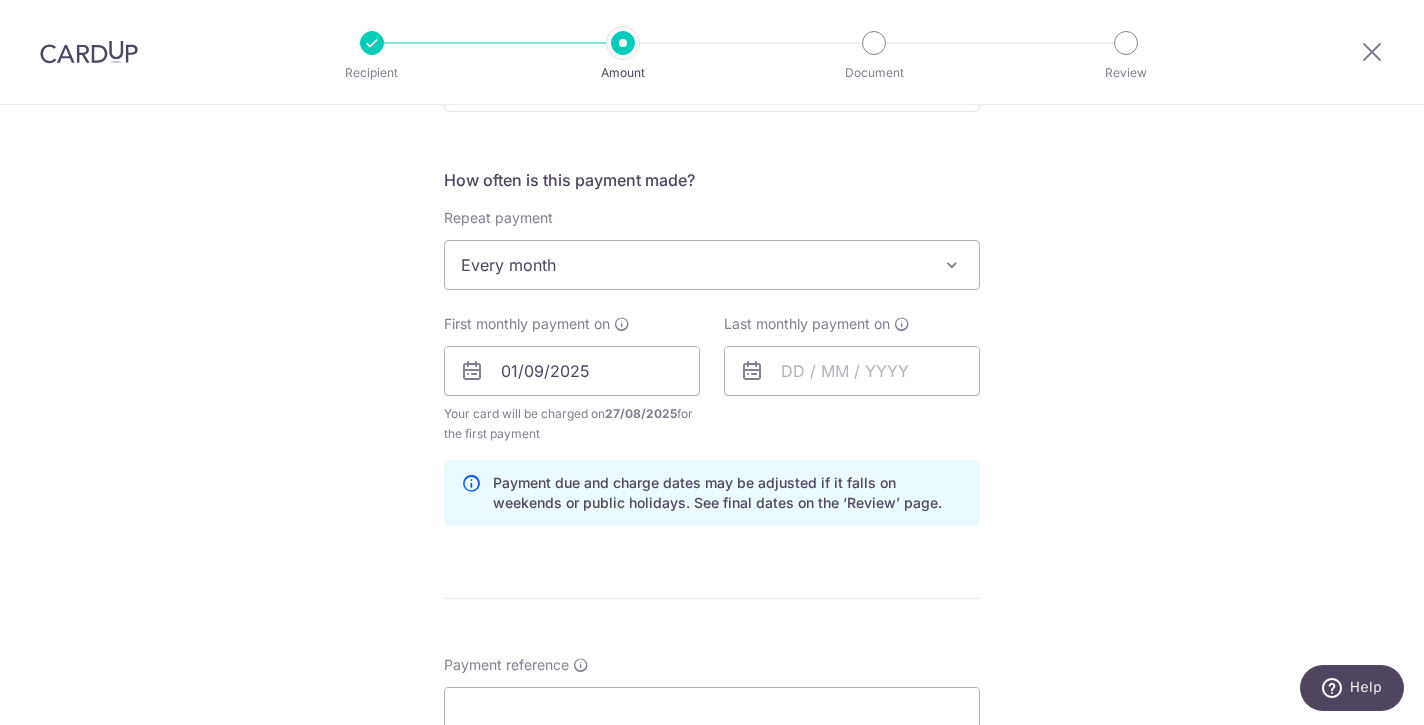 scroll, scrollTop: 704, scrollLeft: 0, axis: vertical 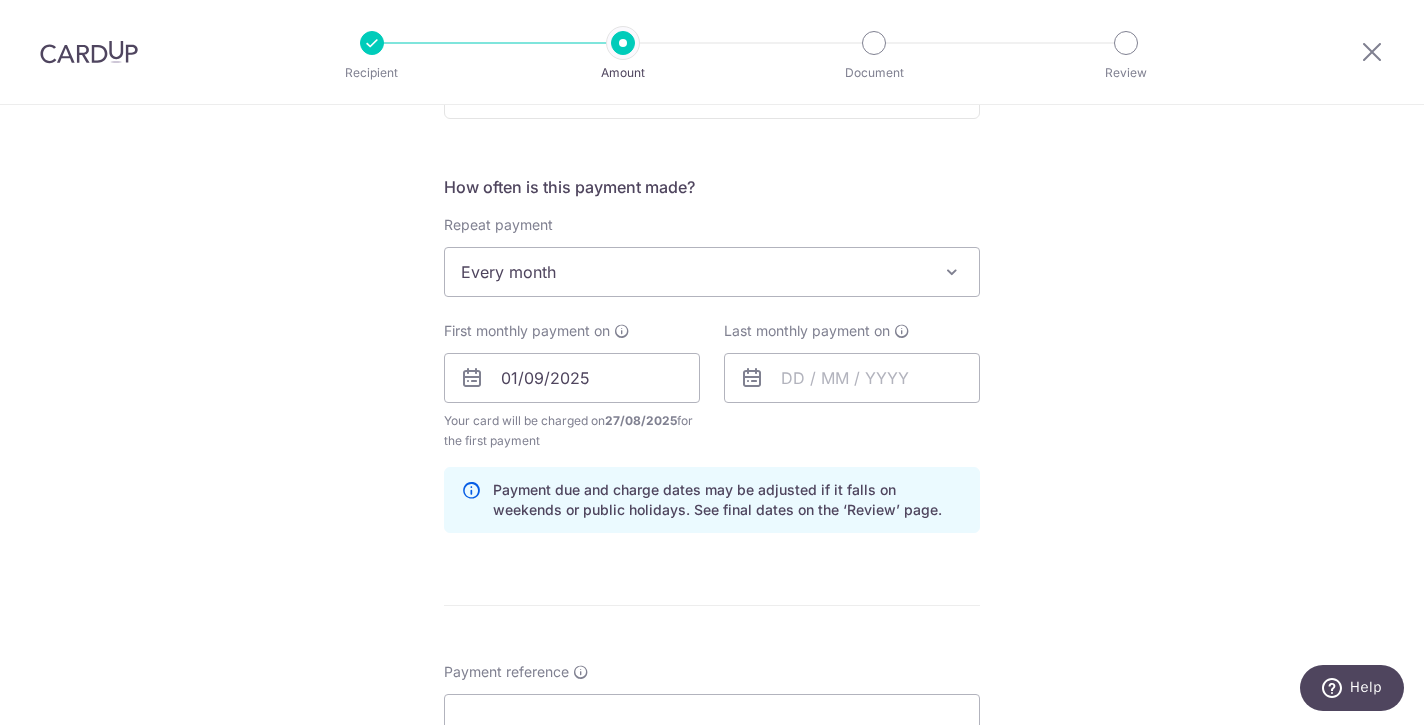 click at bounding box center [752, 378] 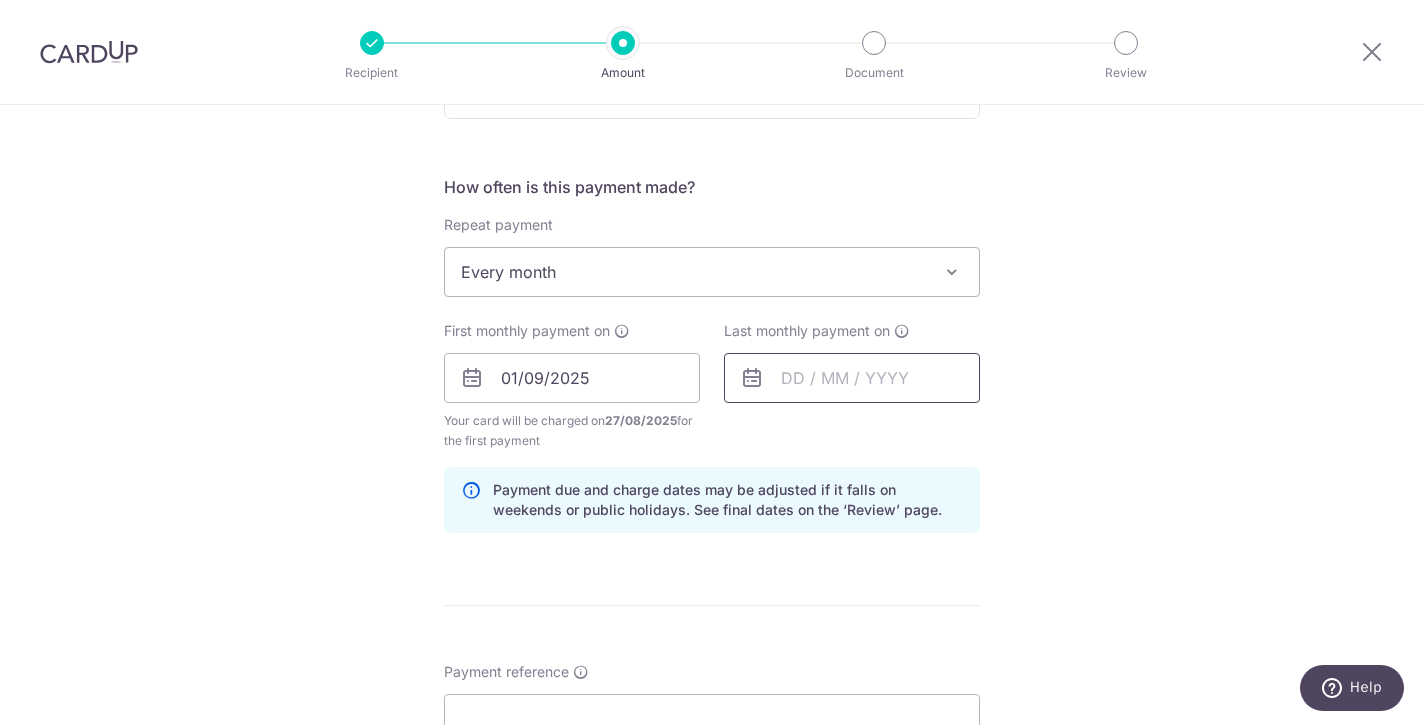 click at bounding box center (852, 378) 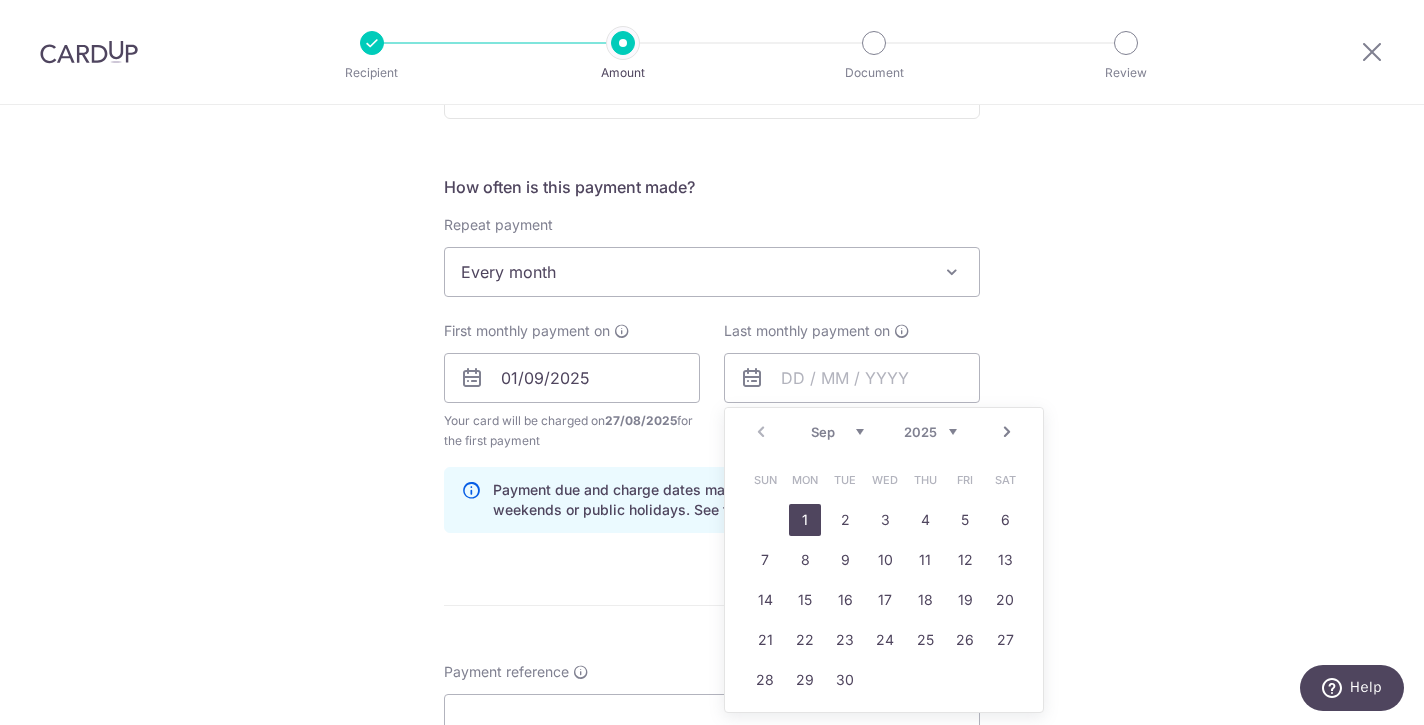 click on "Next" at bounding box center (1007, 432) 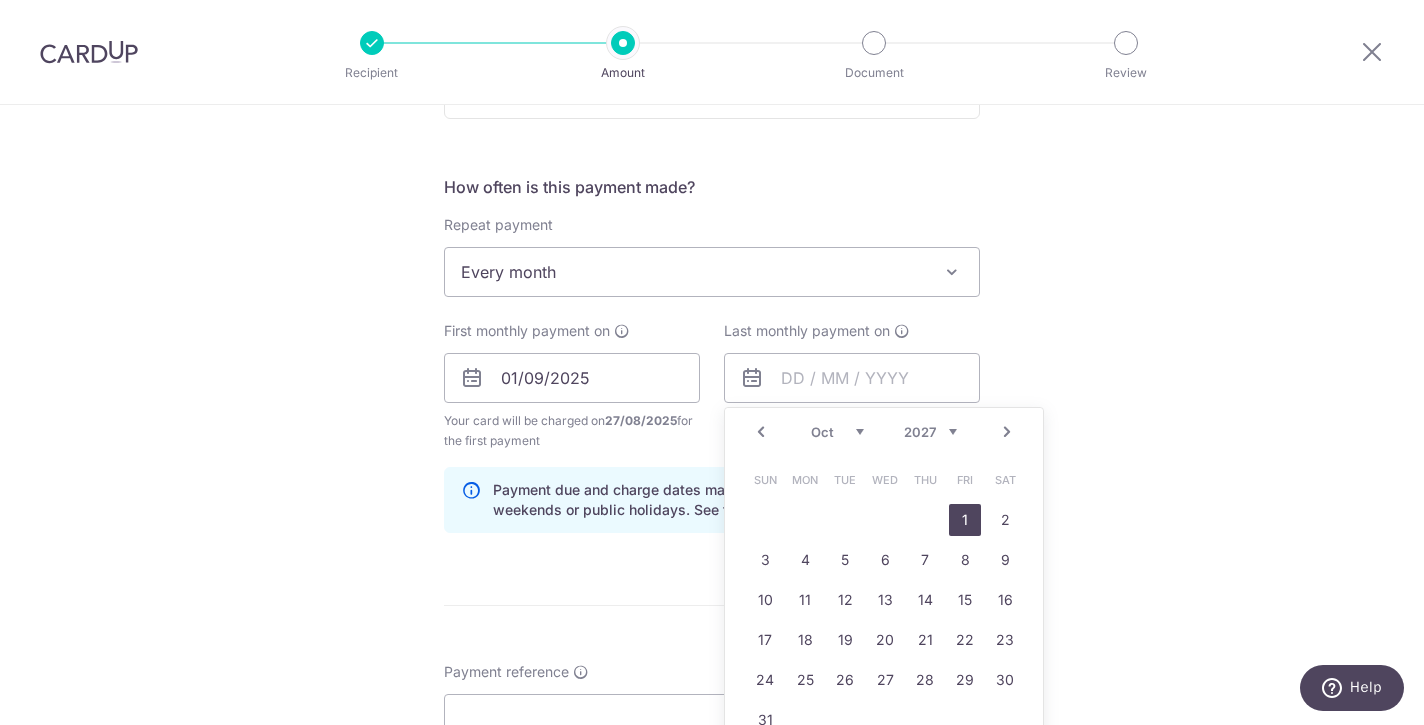 click on "1" at bounding box center (965, 520) 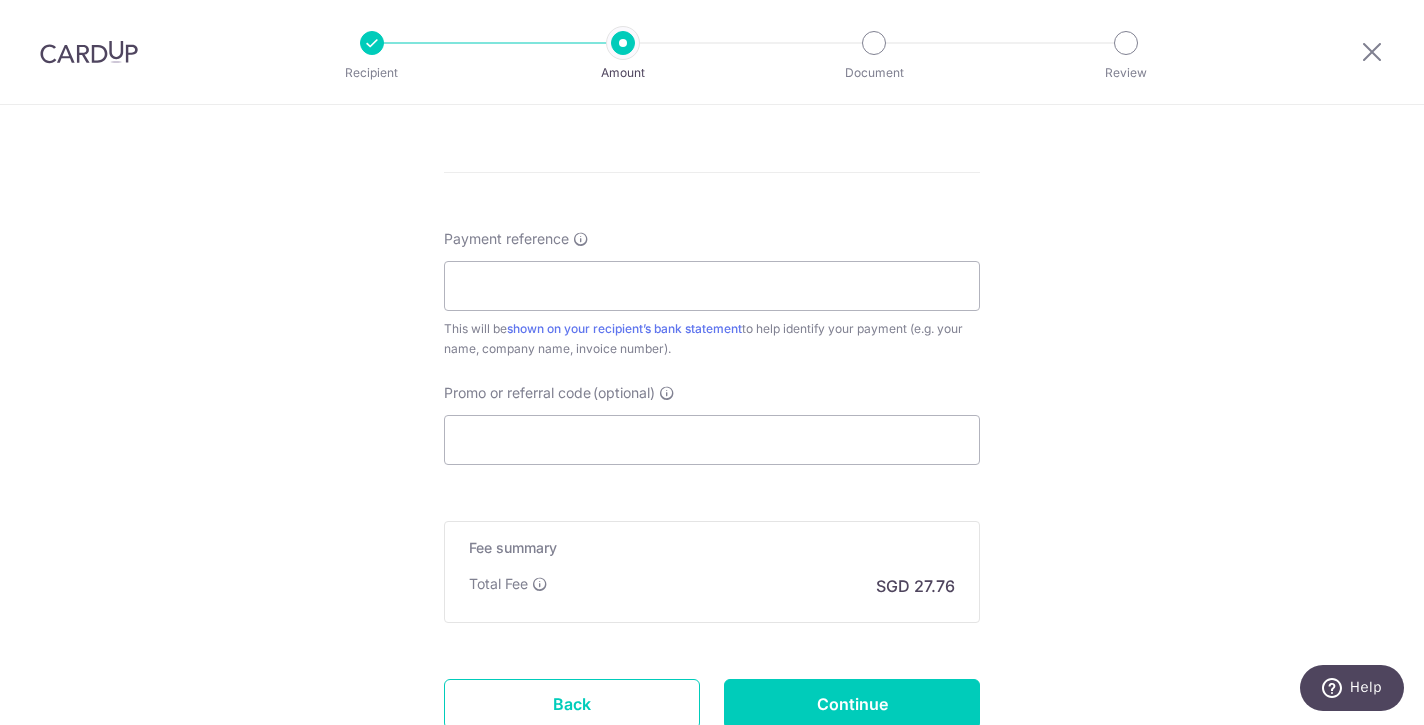 scroll, scrollTop: 1144, scrollLeft: 0, axis: vertical 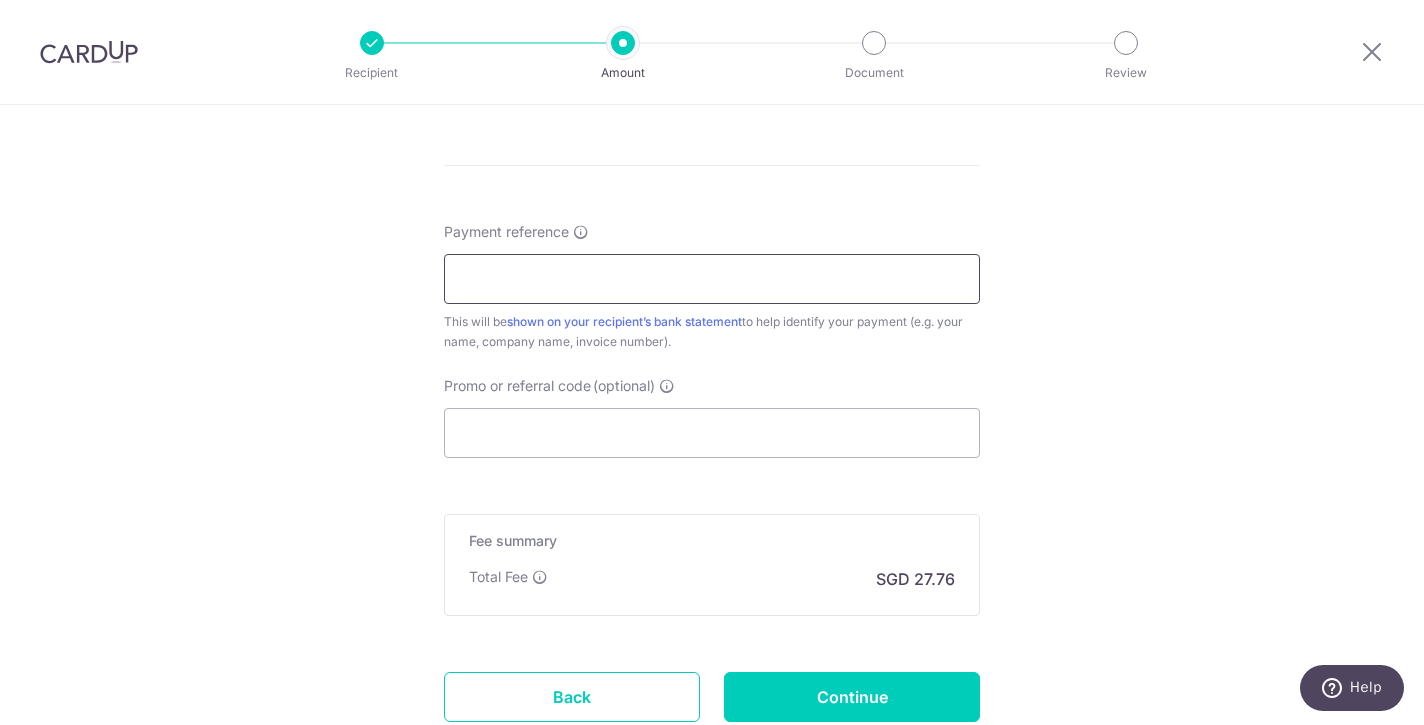click on "Payment reference" at bounding box center [712, 279] 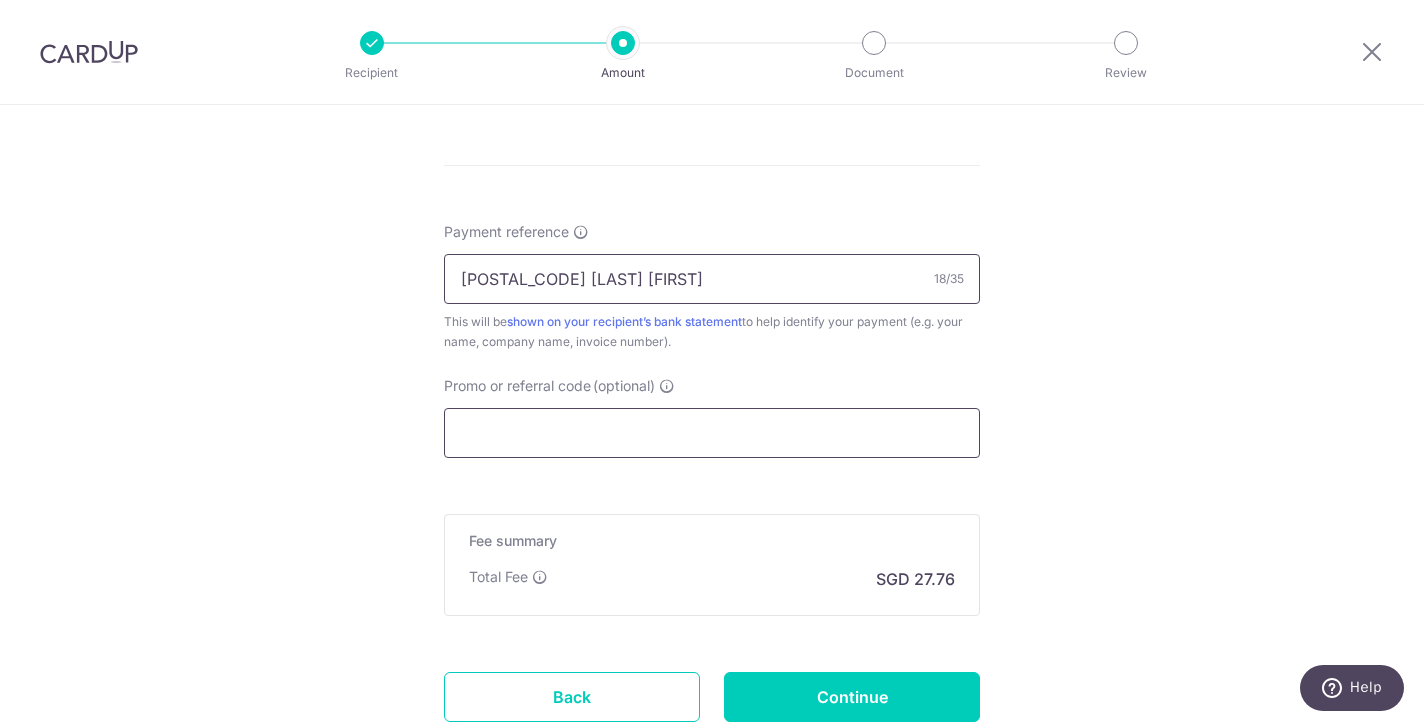 type on "C10407 CHEN ZIYING" 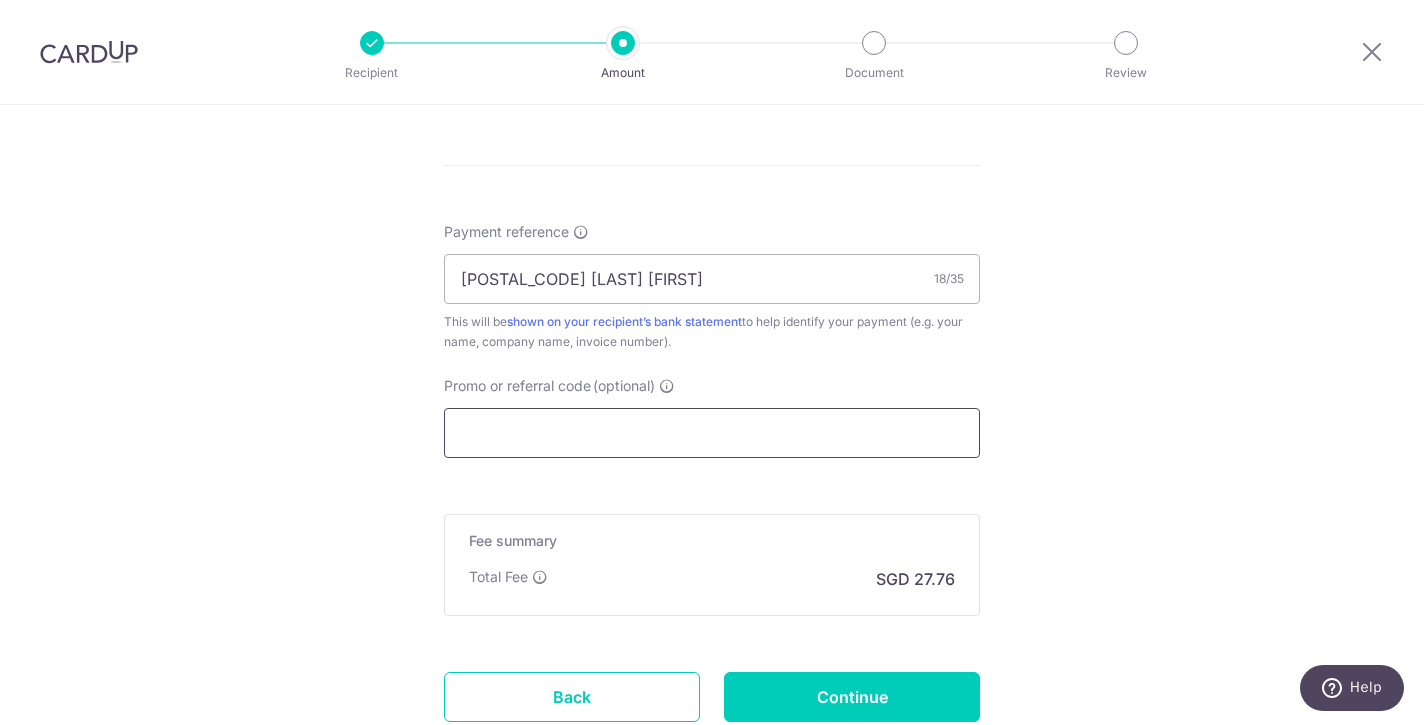 click on "Promo or referral code
(optional)" at bounding box center (712, 433) 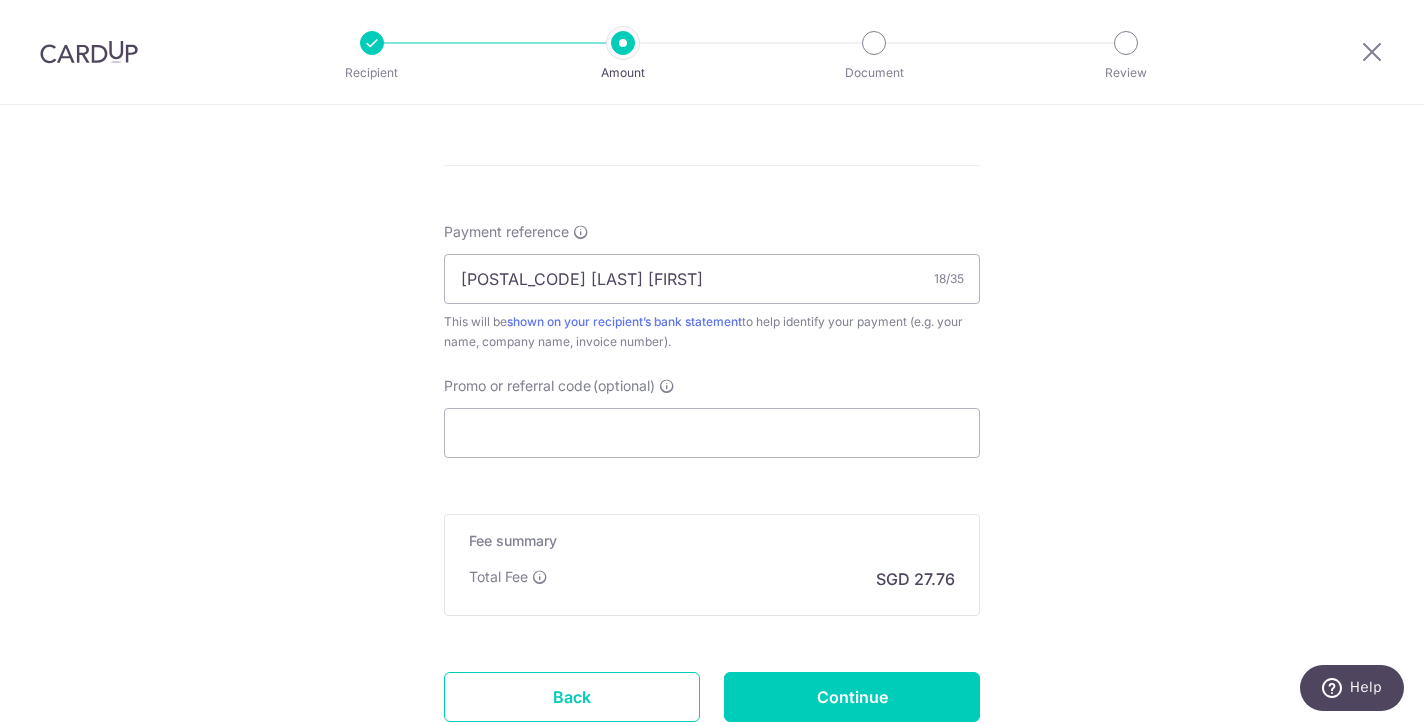 click on "Tell us more about your payment
Enter payment amount
SGD
1,067.70
1067.70
Select Card
**** 0805
Add credit card
Your Cards
**** 0805
Secure 256-bit SSL
Text
New card details
Card
Secure 256-bit SSL" at bounding box center (712, -84) 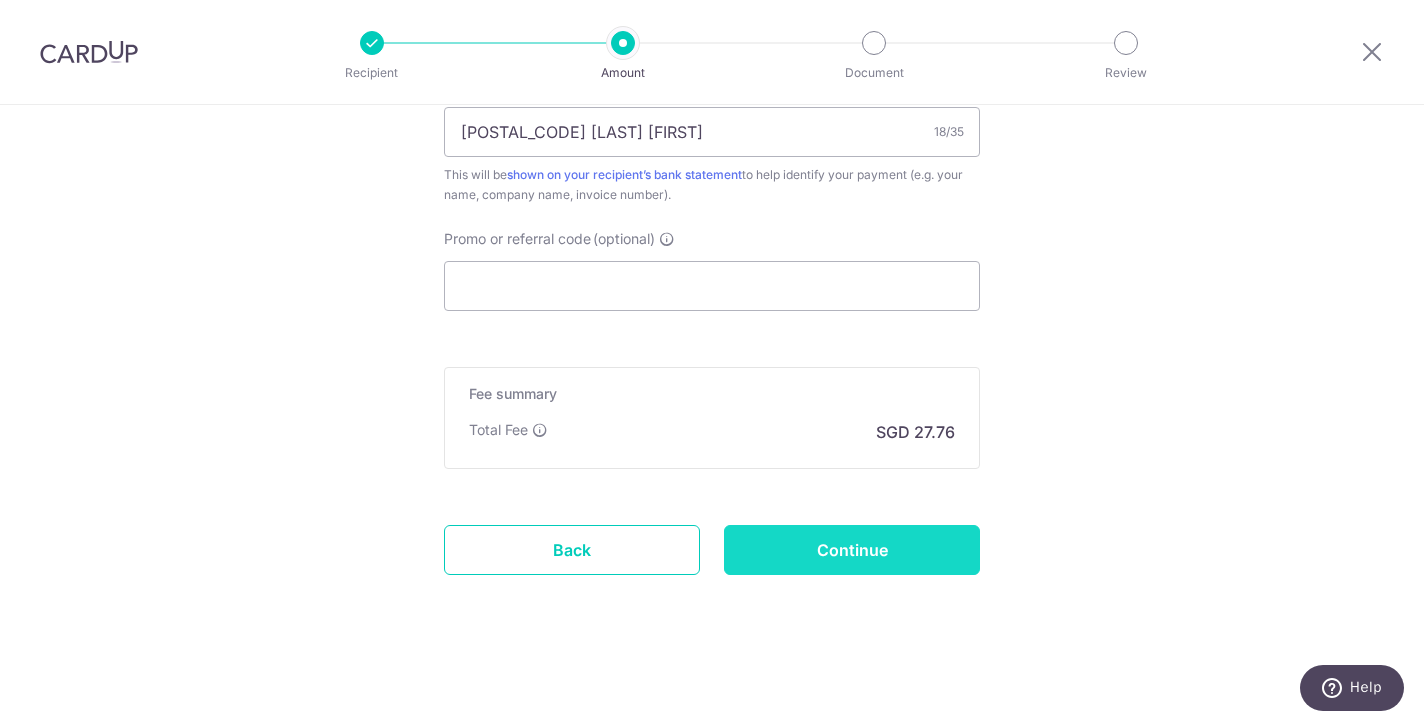 scroll, scrollTop: 1291, scrollLeft: 0, axis: vertical 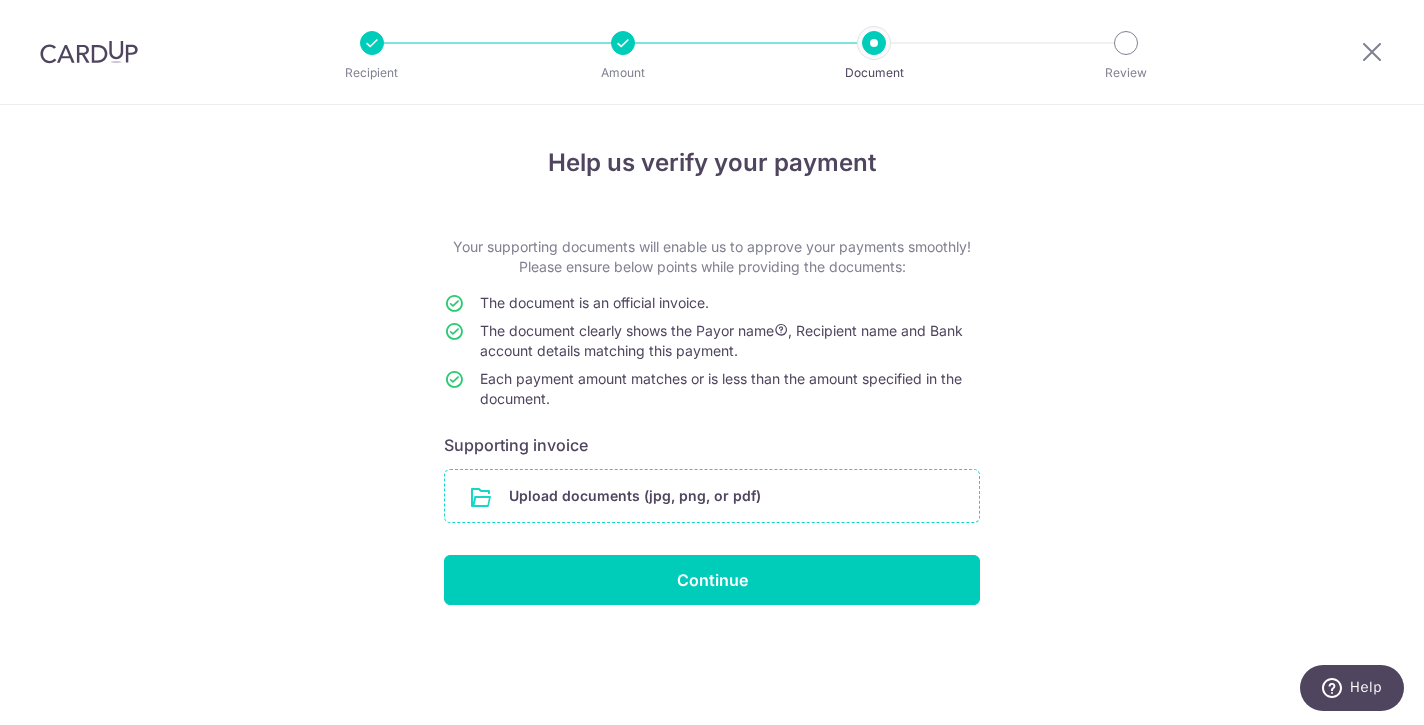 click at bounding box center [712, 496] 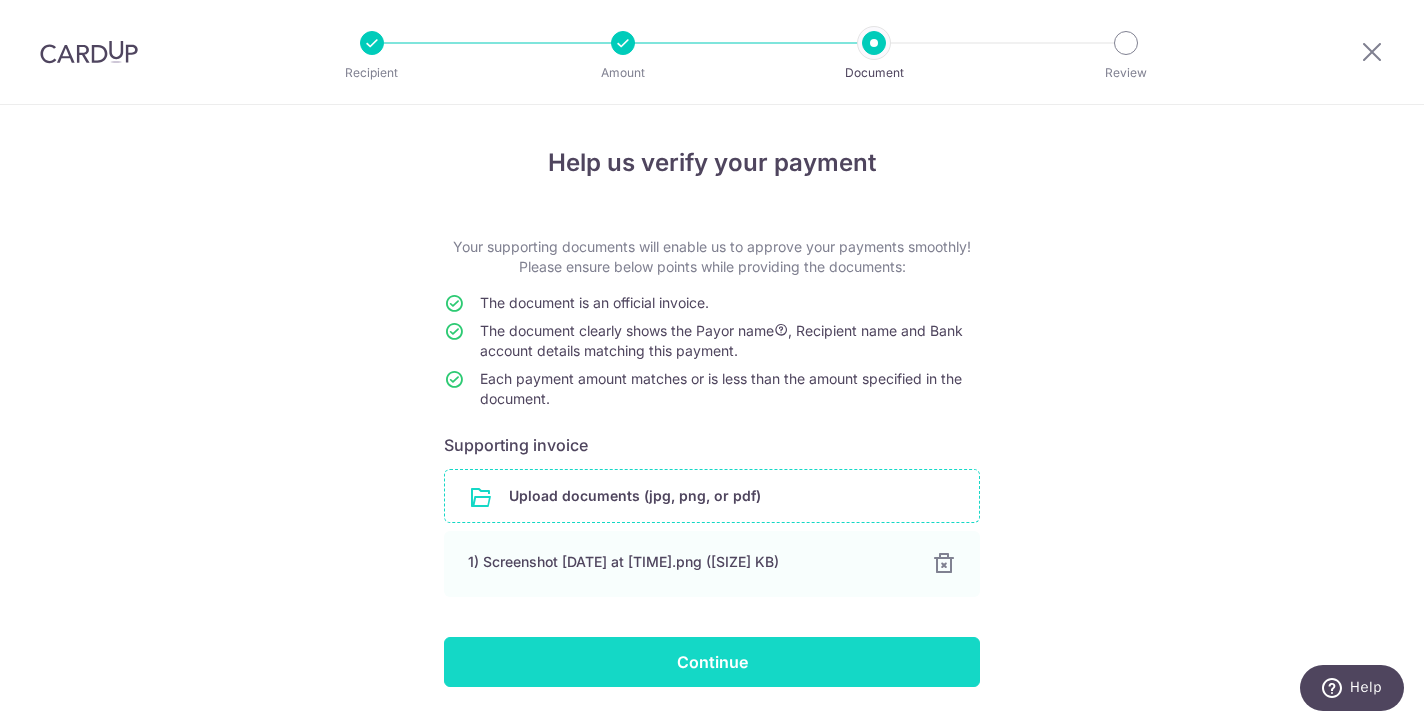 click on "Continue" at bounding box center [712, 662] 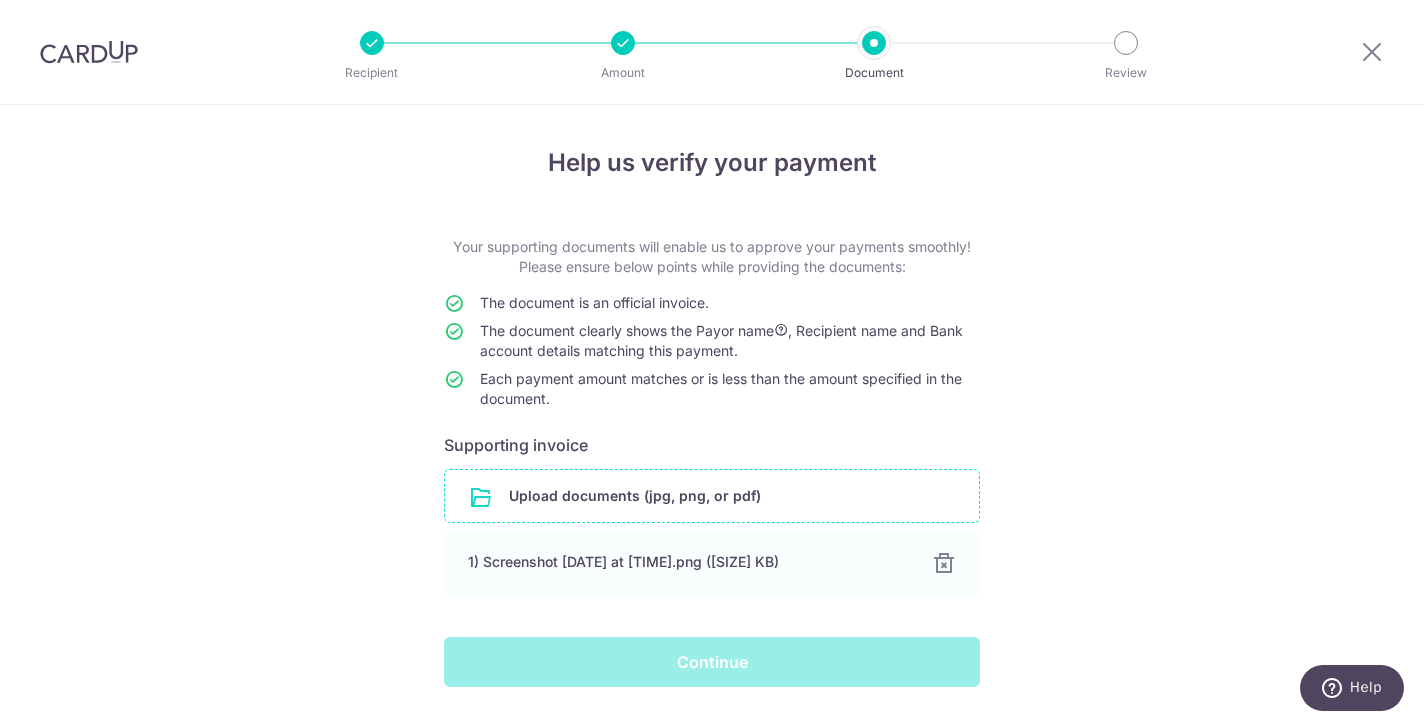 click on "Continue" at bounding box center [712, 662] 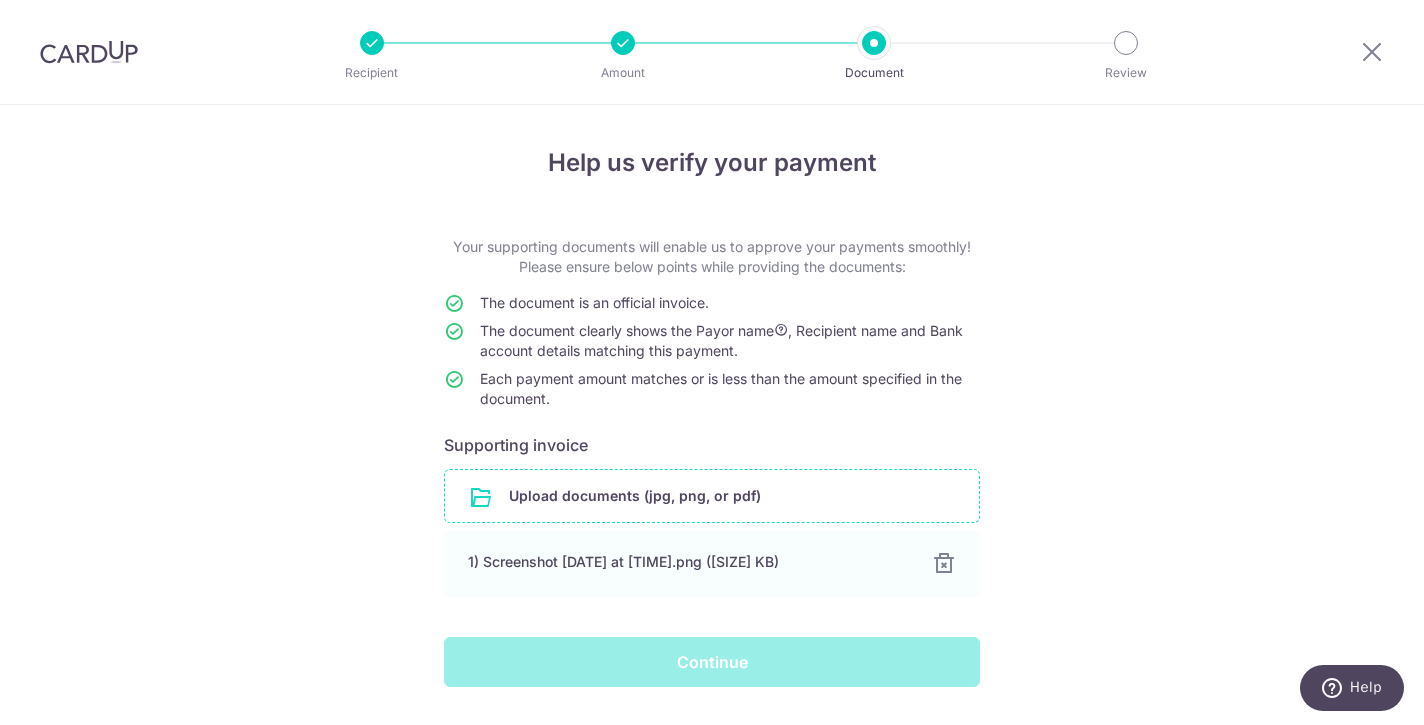 click on "Continue" at bounding box center (712, 662) 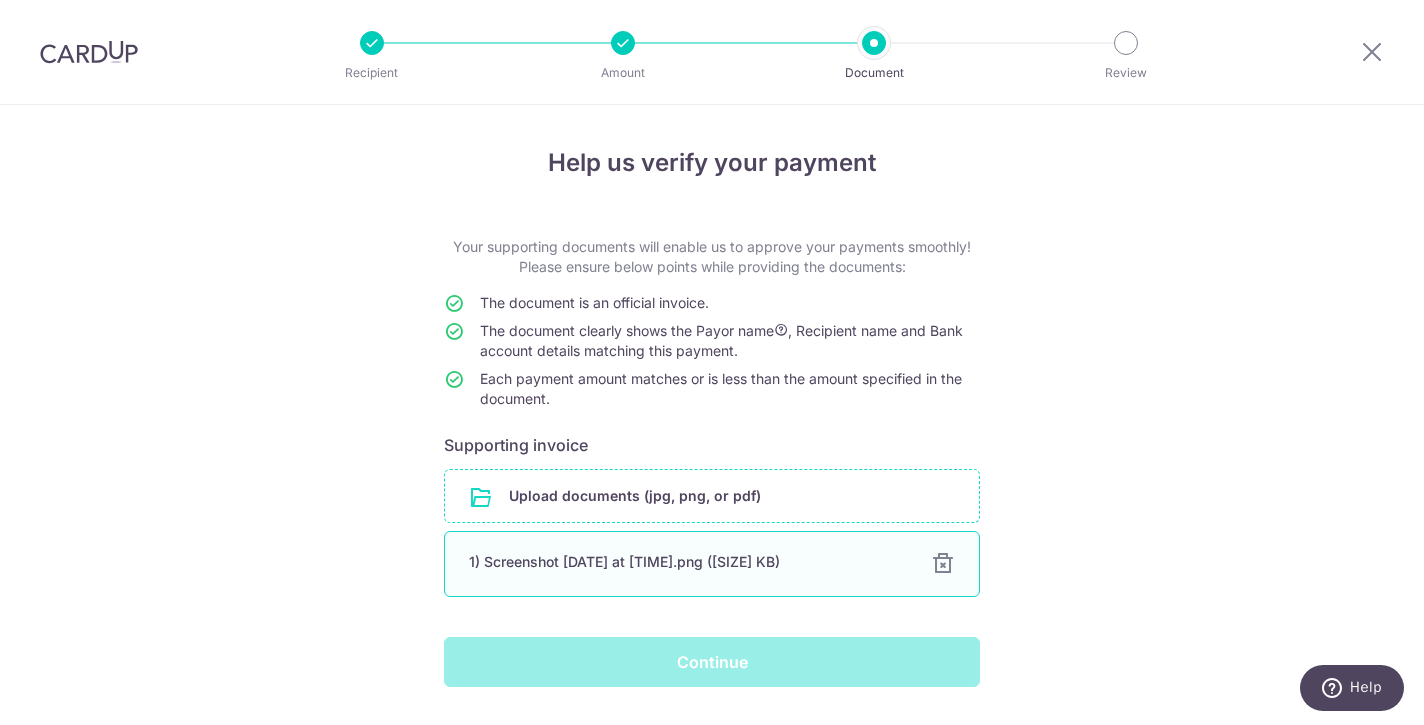 click on "1) Screenshot 2025-08-08 at 2.23.28 PM.png (655.12 KB)" at bounding box center [688, 562] 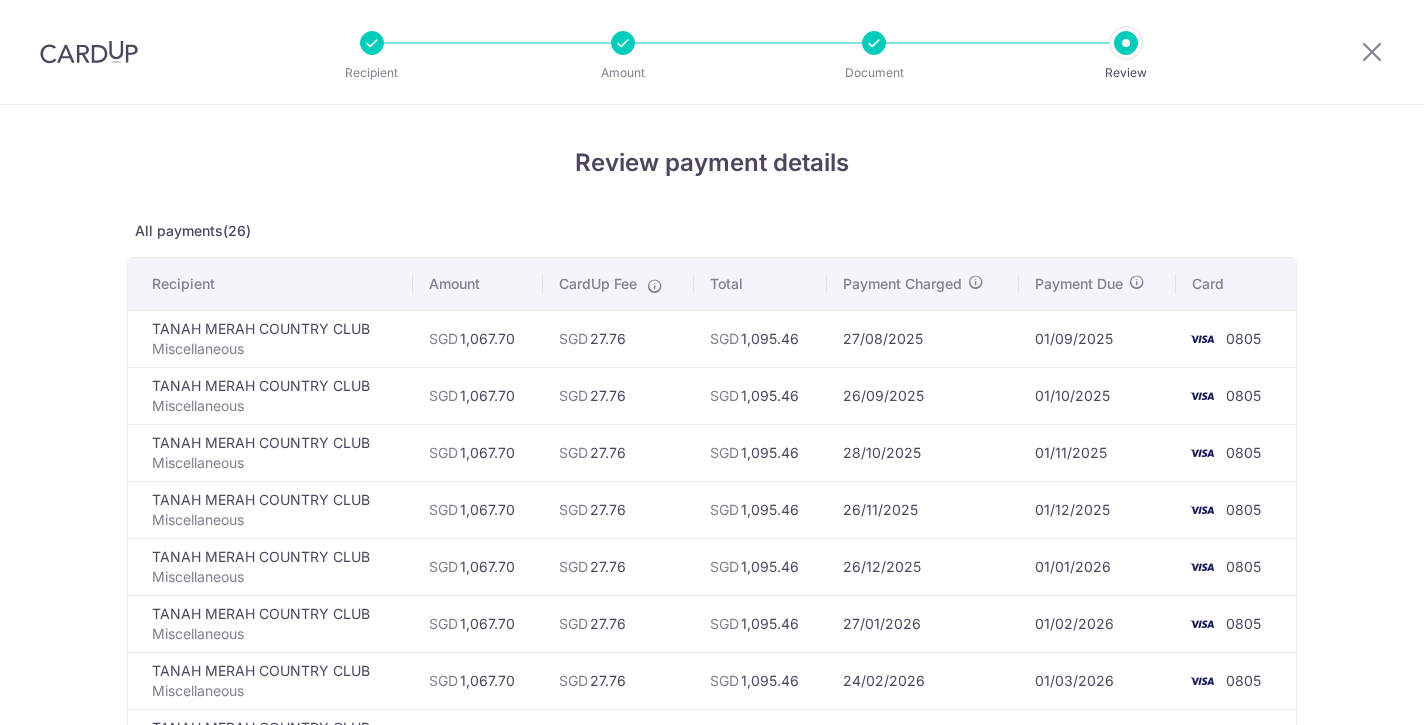 scroll, scrollTop: 0, scrollLeft: 0, axis: both 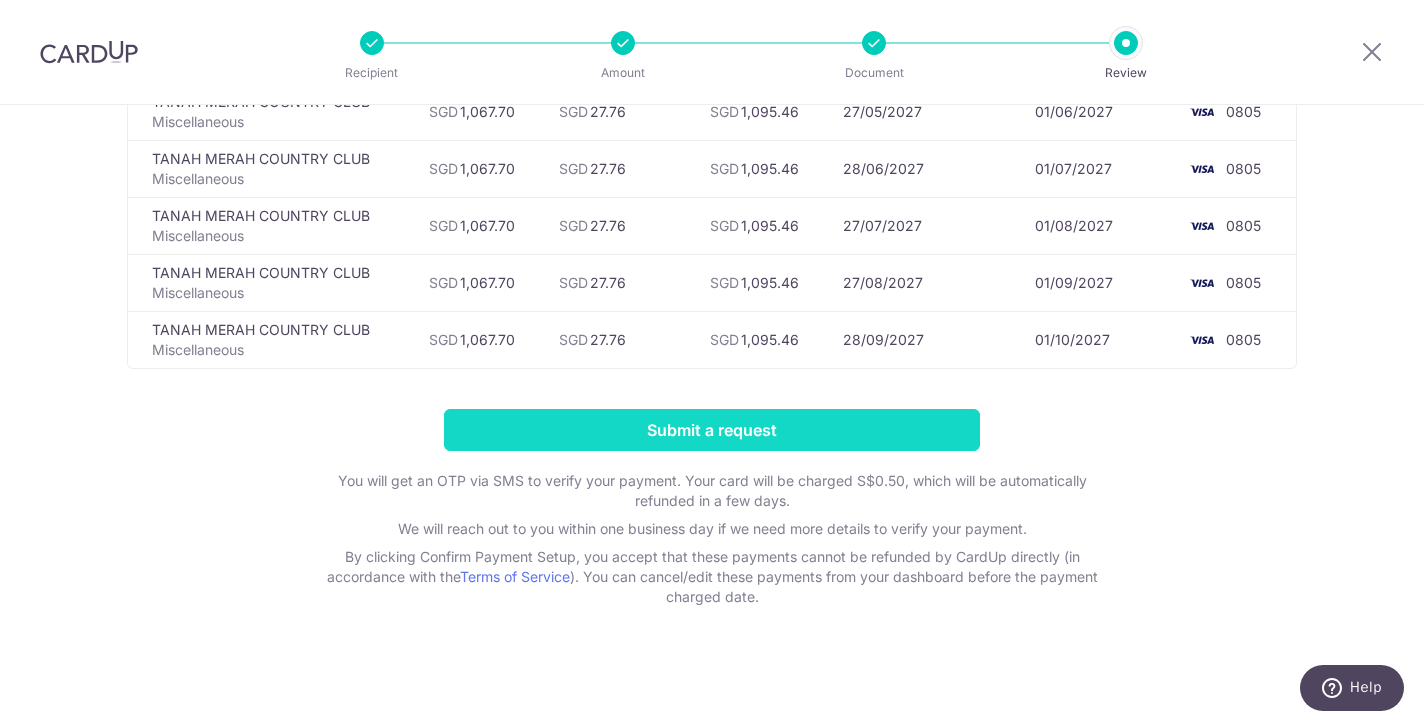 click on "Submit a request" at bounding box center [712, 430] 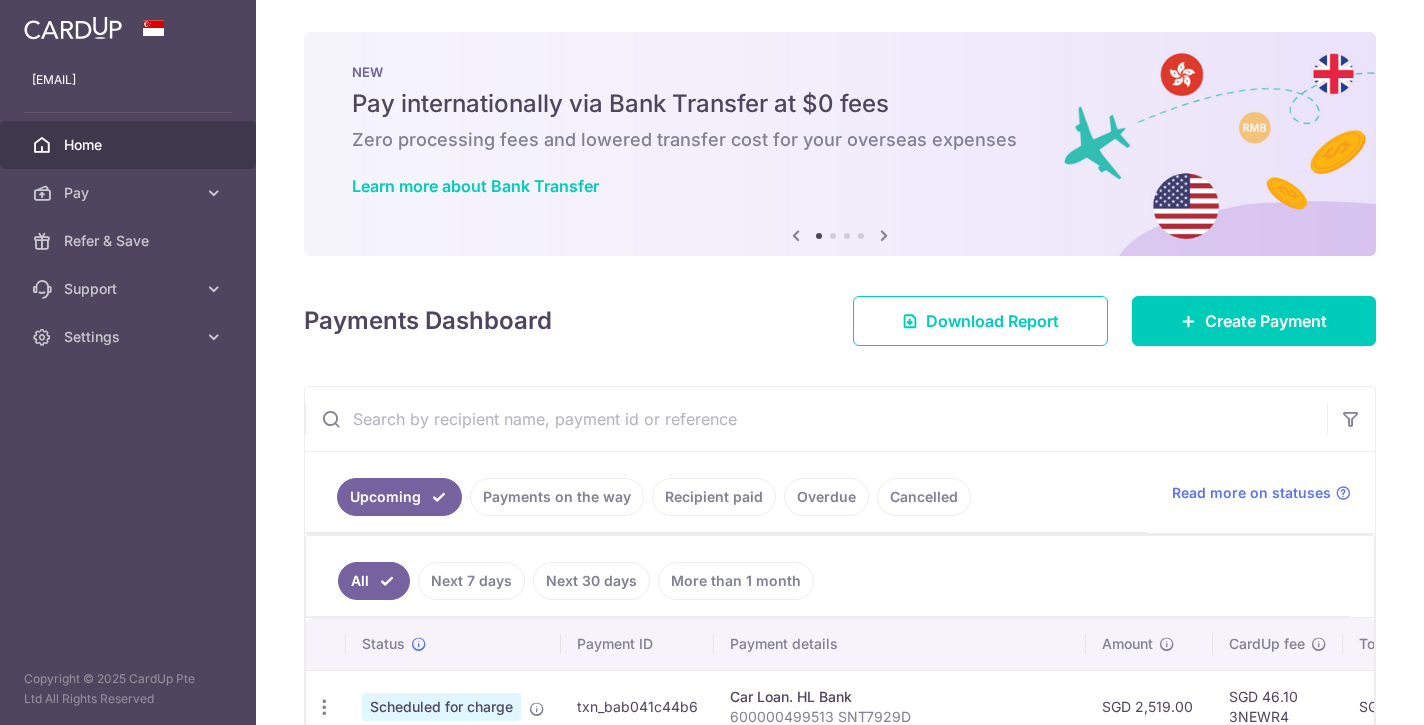 scroll, scrollTop: 0, scrollLeft: 0, axis: both 